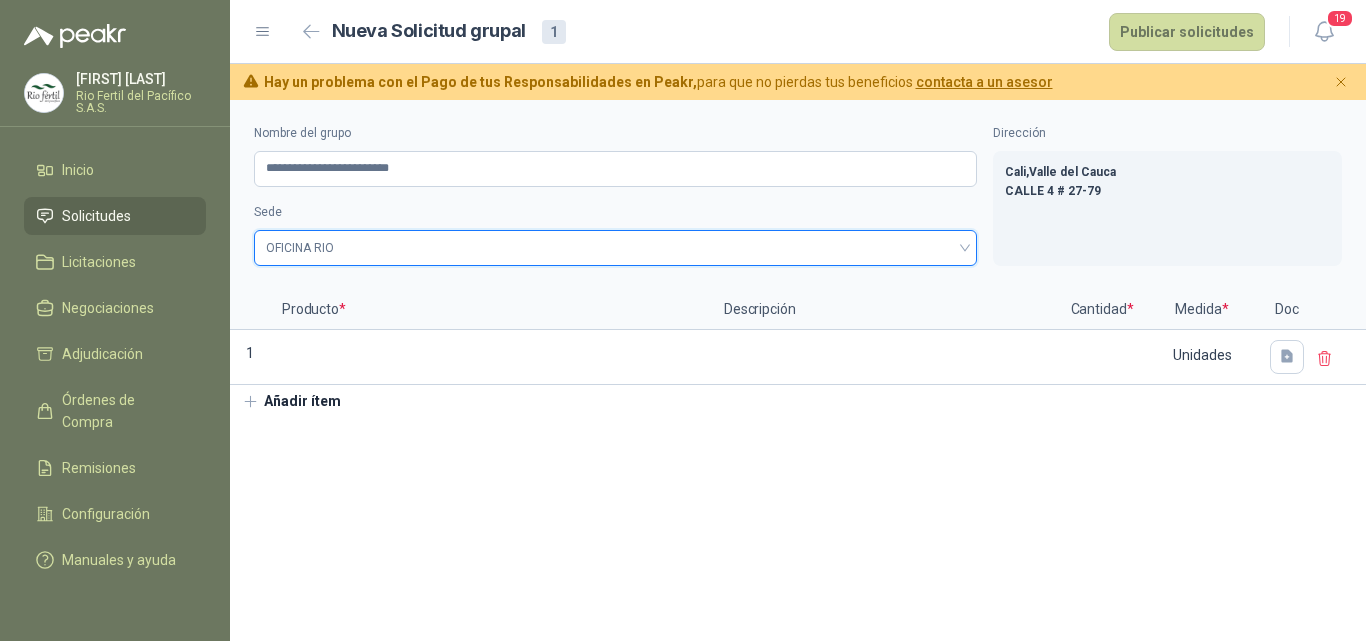 scroll, scrollTop: 0, scrollLeft: 0, axis: both 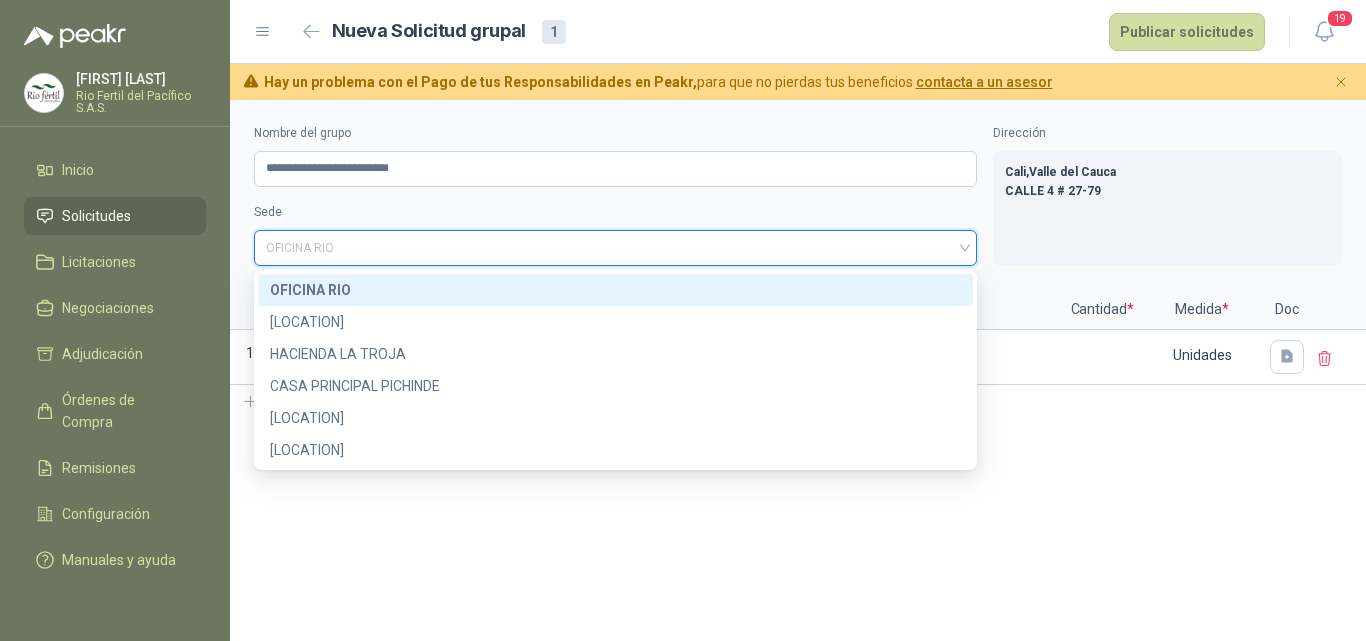 click on "OFICINA RIO" at bounding box center [615, 248] 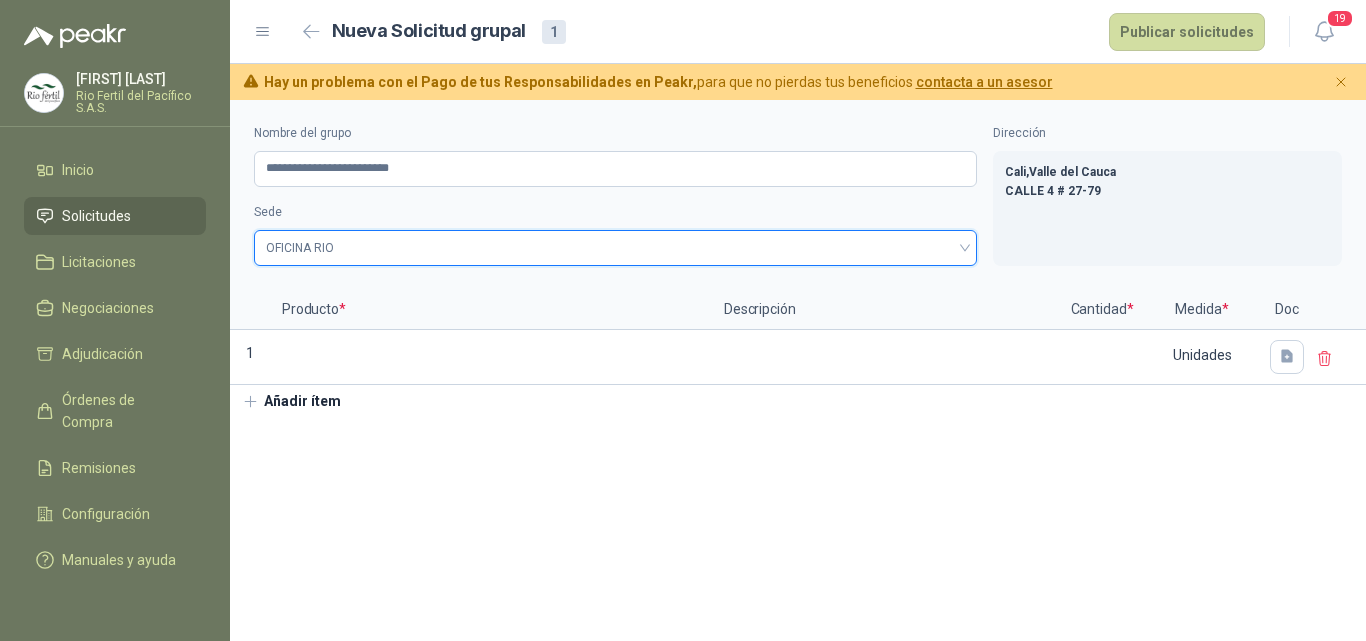 click on "OFICINA RIO" at bounding box center (615, 248) 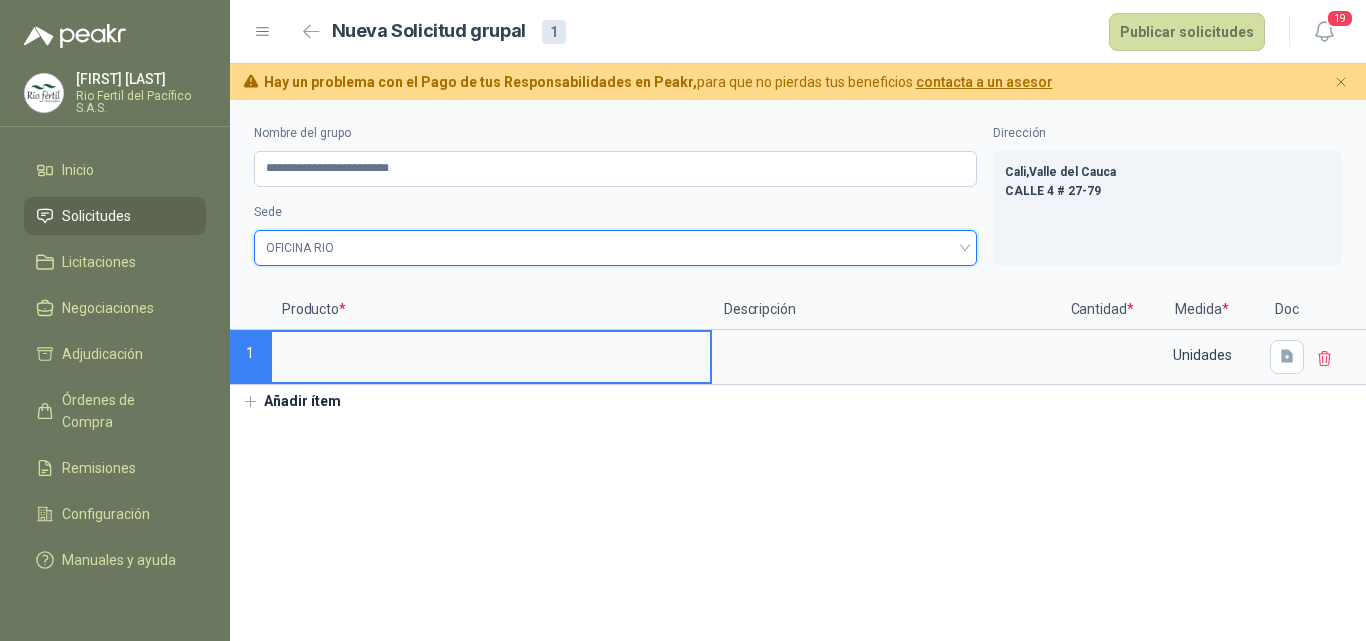 click at bounding box center [491, 351] 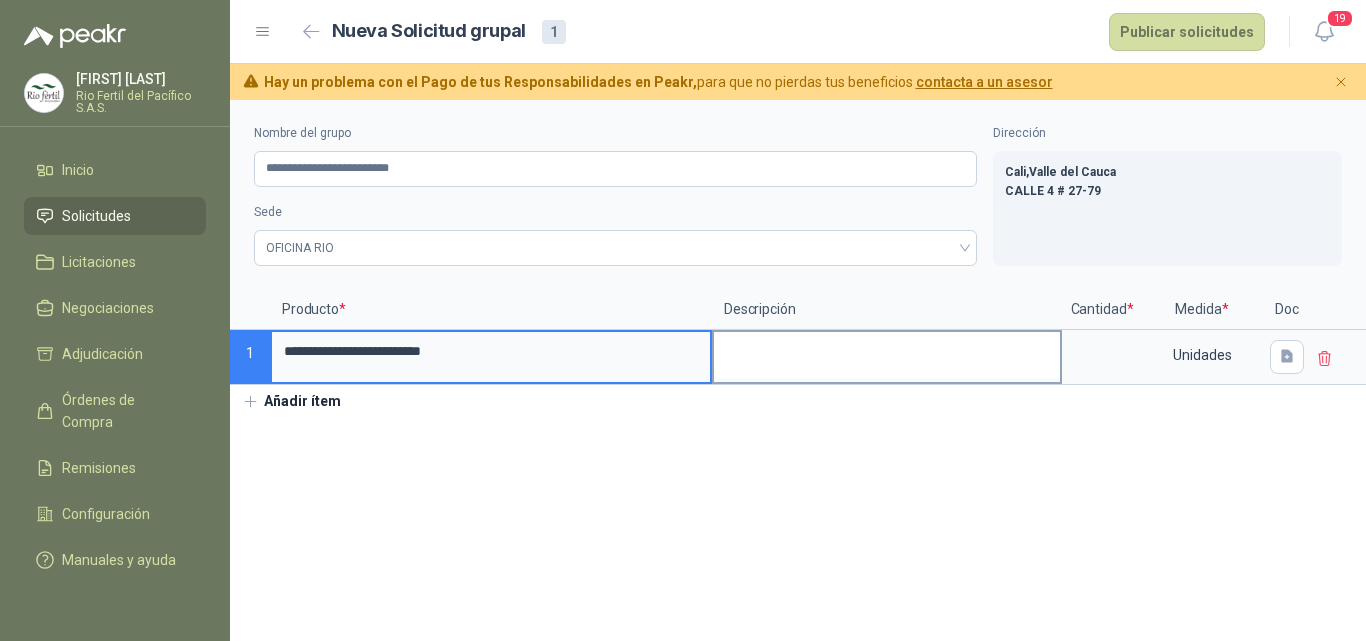 type on "**********" 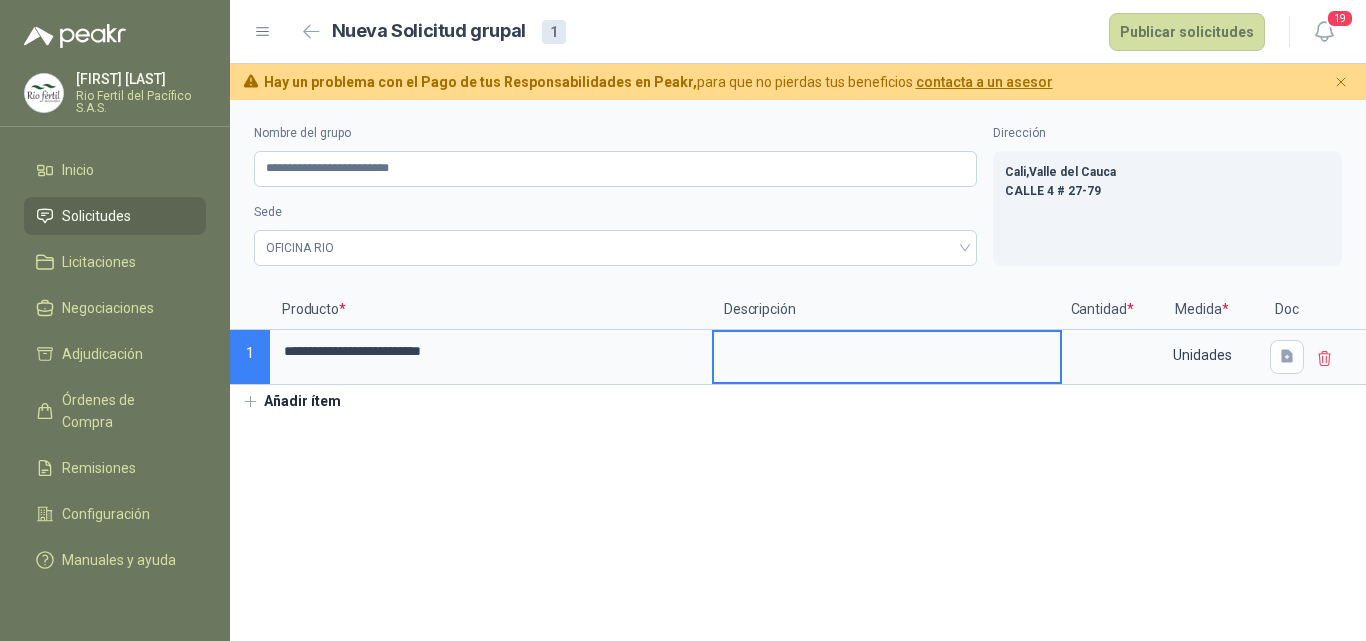 click at bounding box center (887, 355) 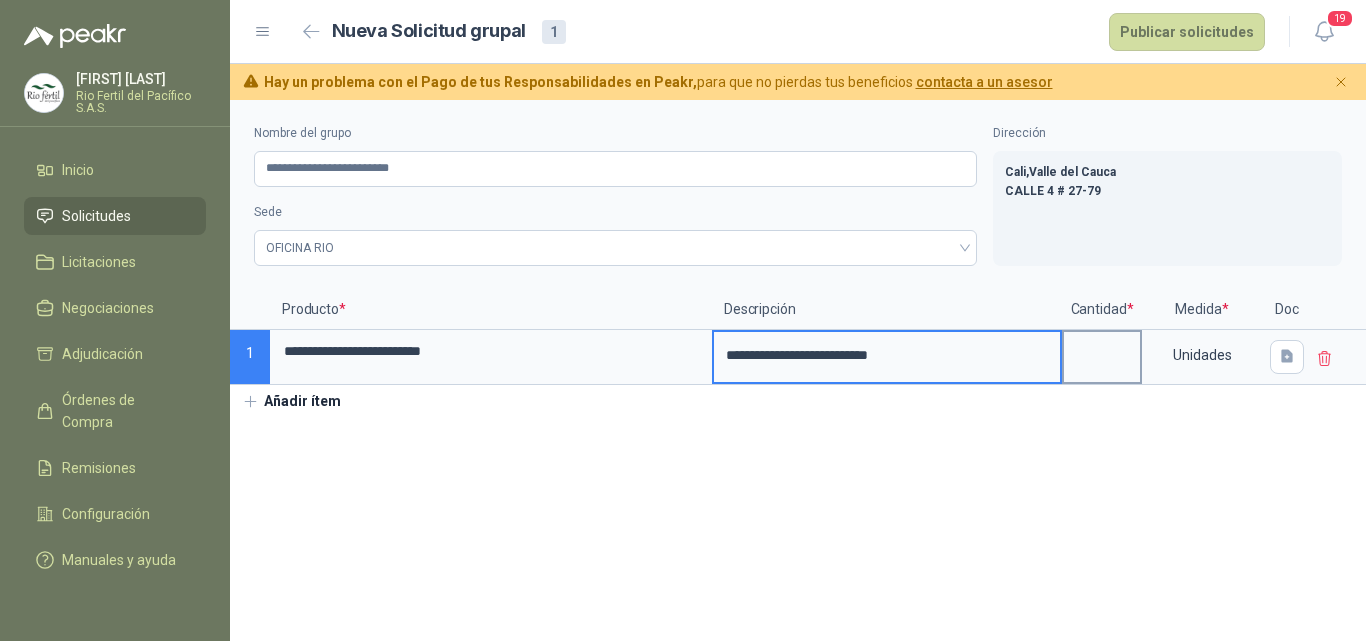 type on "**********" 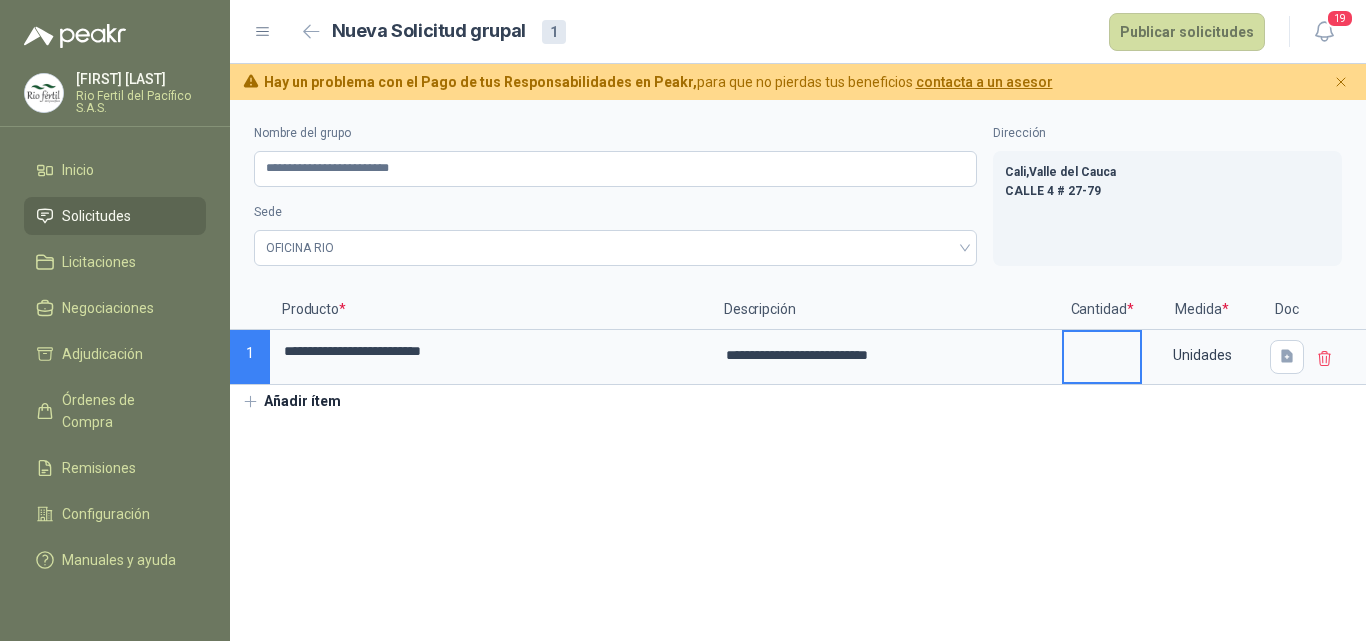 click at bounding box center (1102, 351) 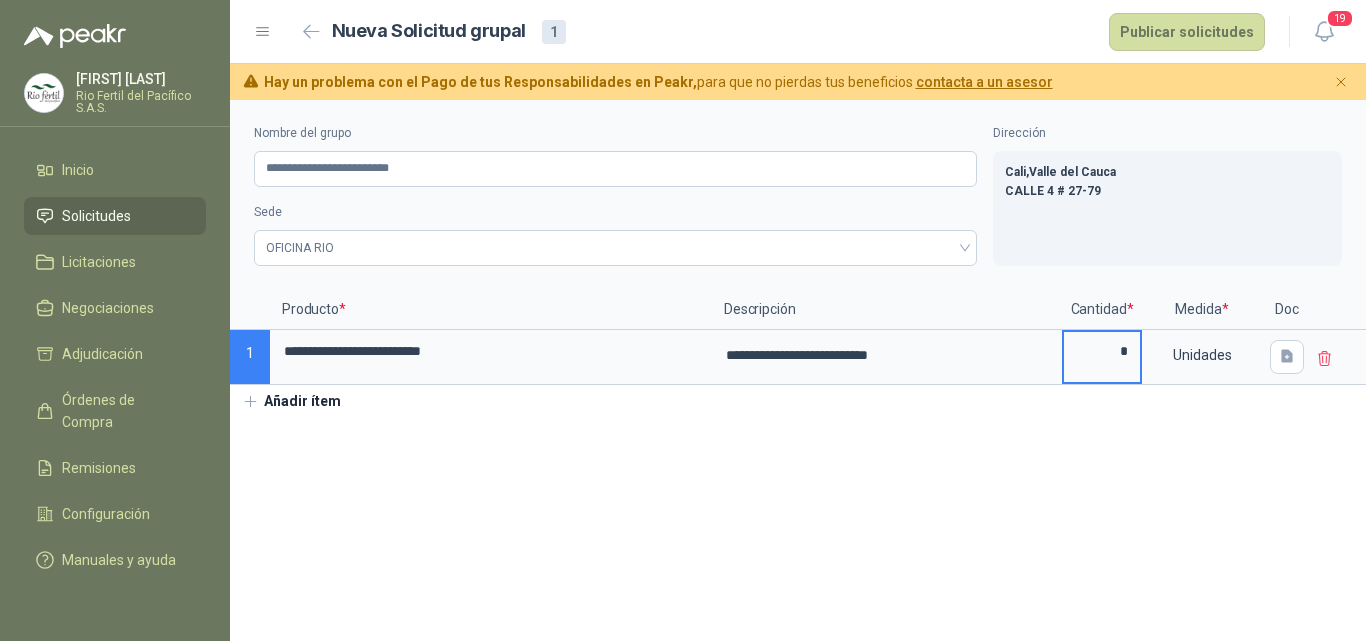 type on "*" 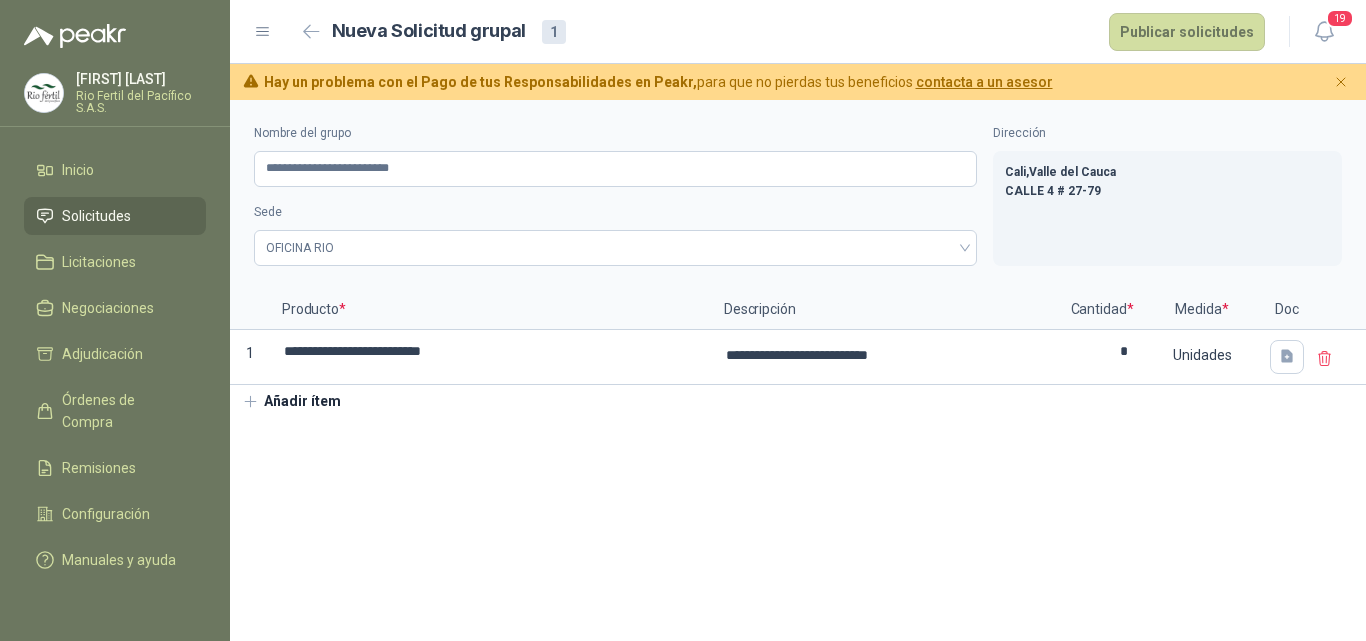 click on "Añadir ítem" at bounding box center (291, 402) 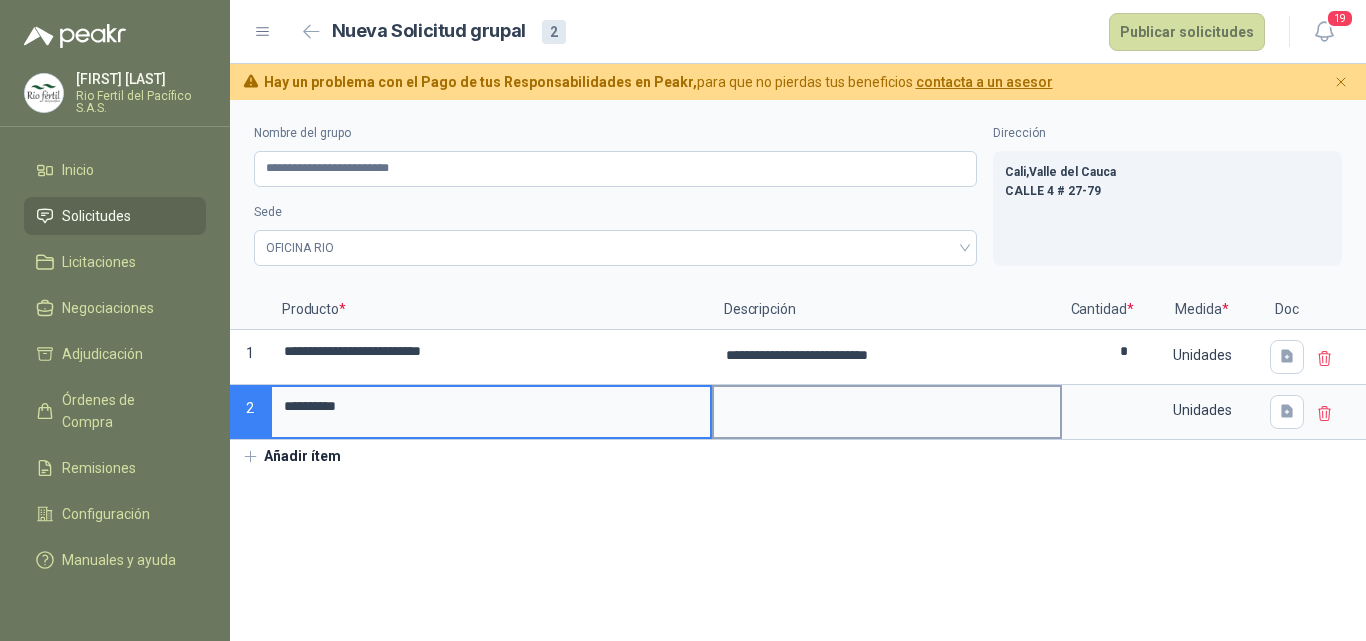 click at bounding box center [887, 410] 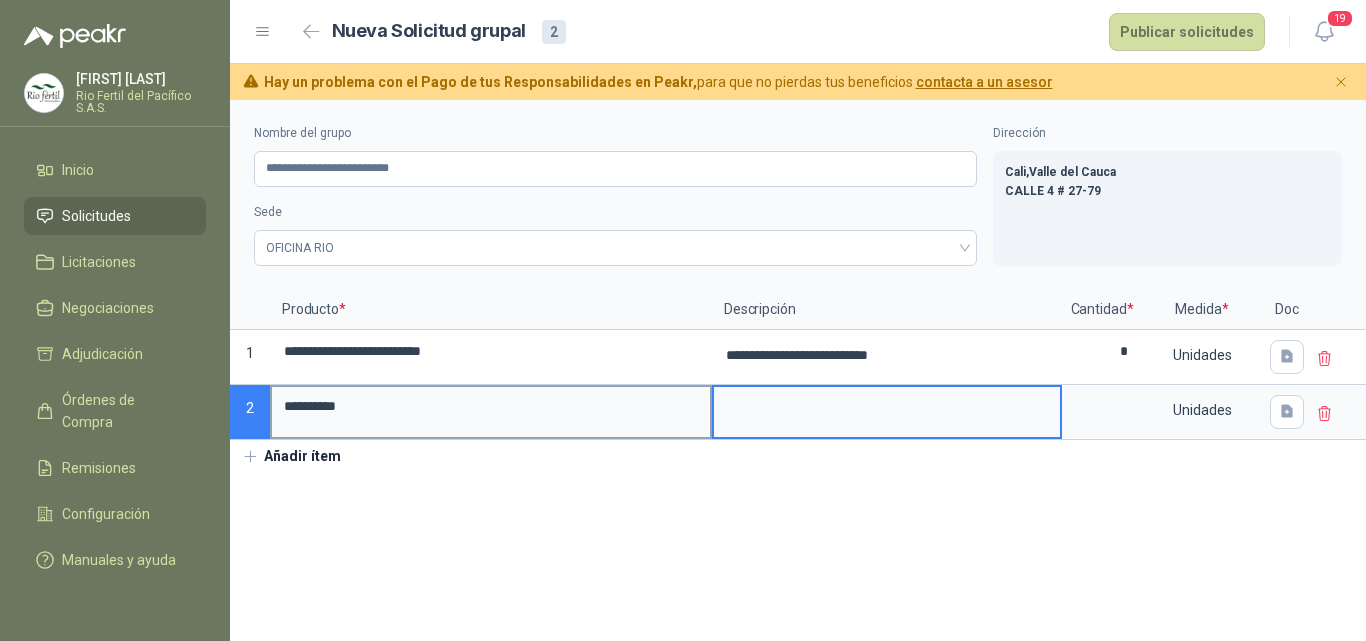 click on "**********" at bounding box center (491, 406) 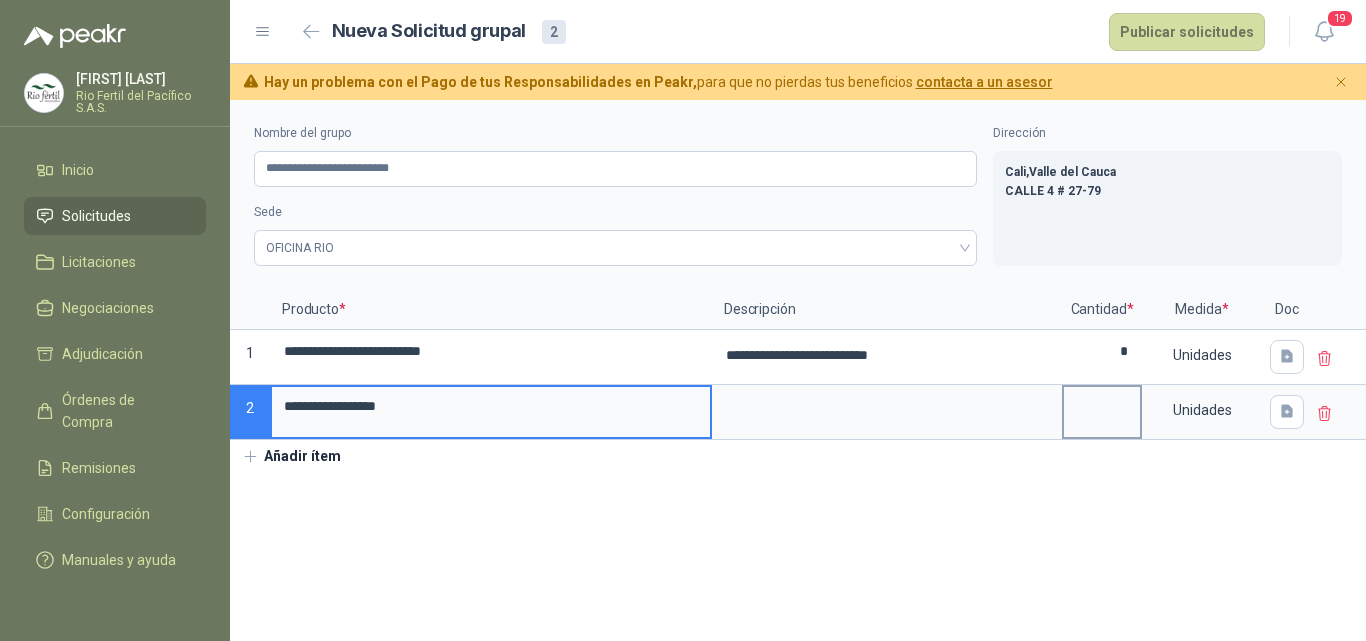 type on "**********" 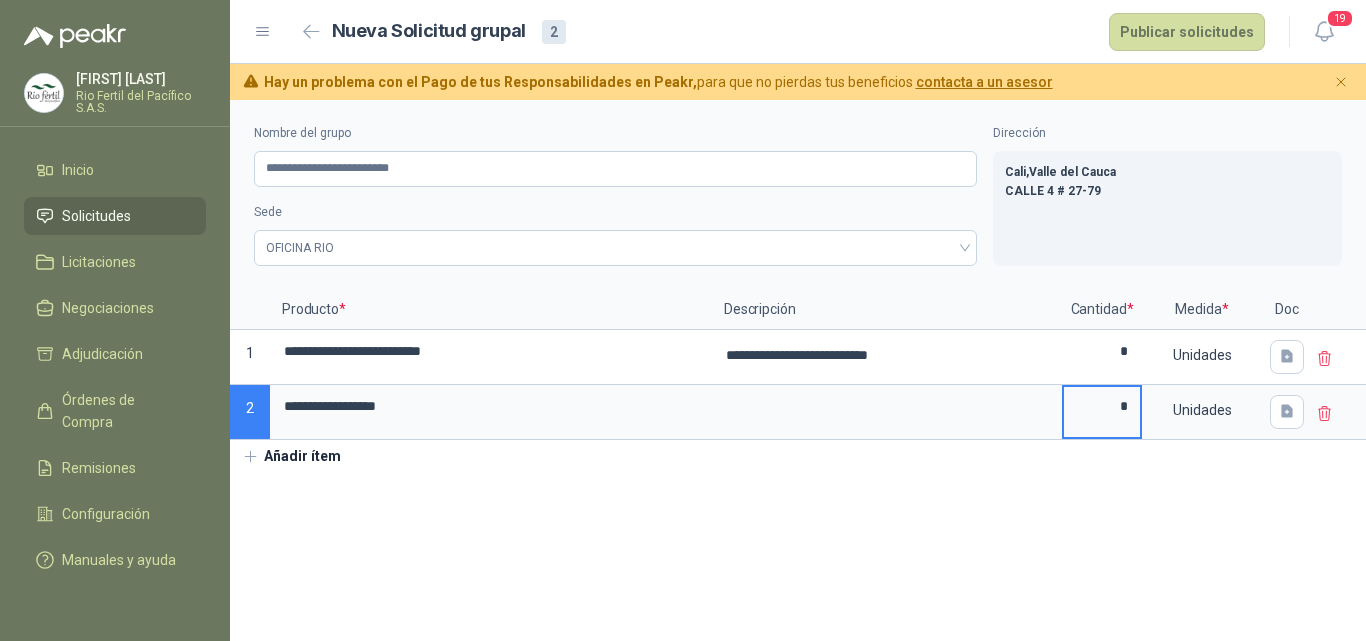 type on "*" 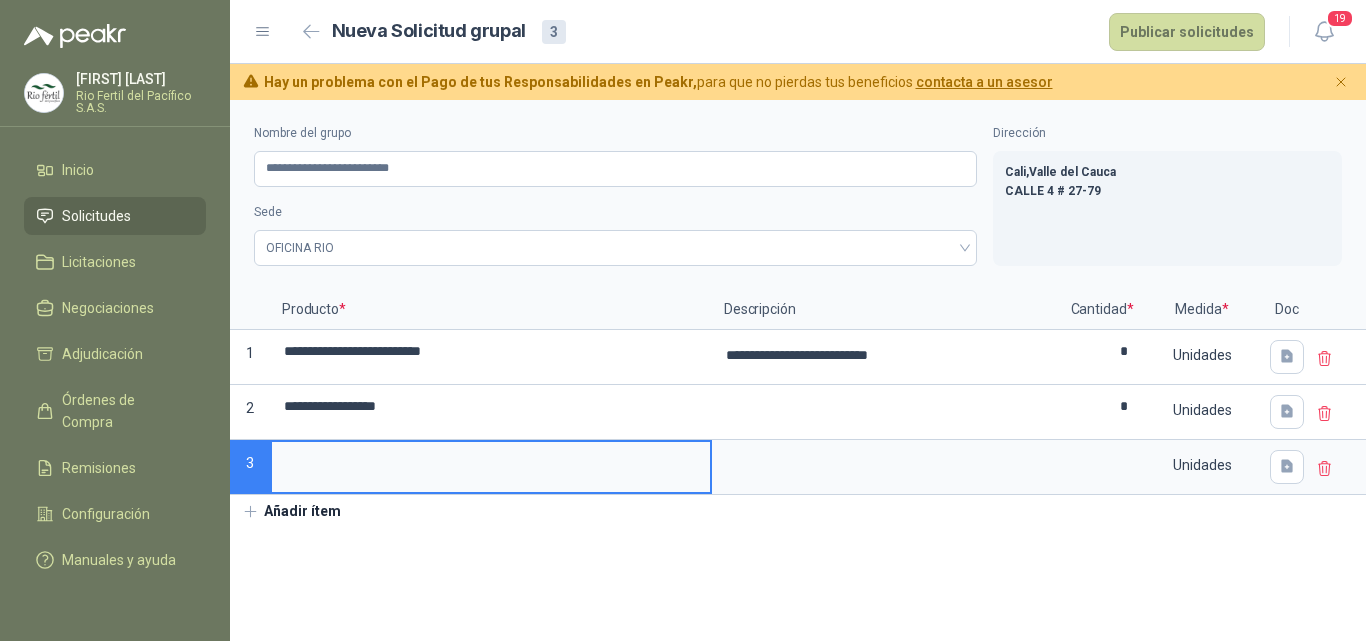 click at bounding box center [491, 461] 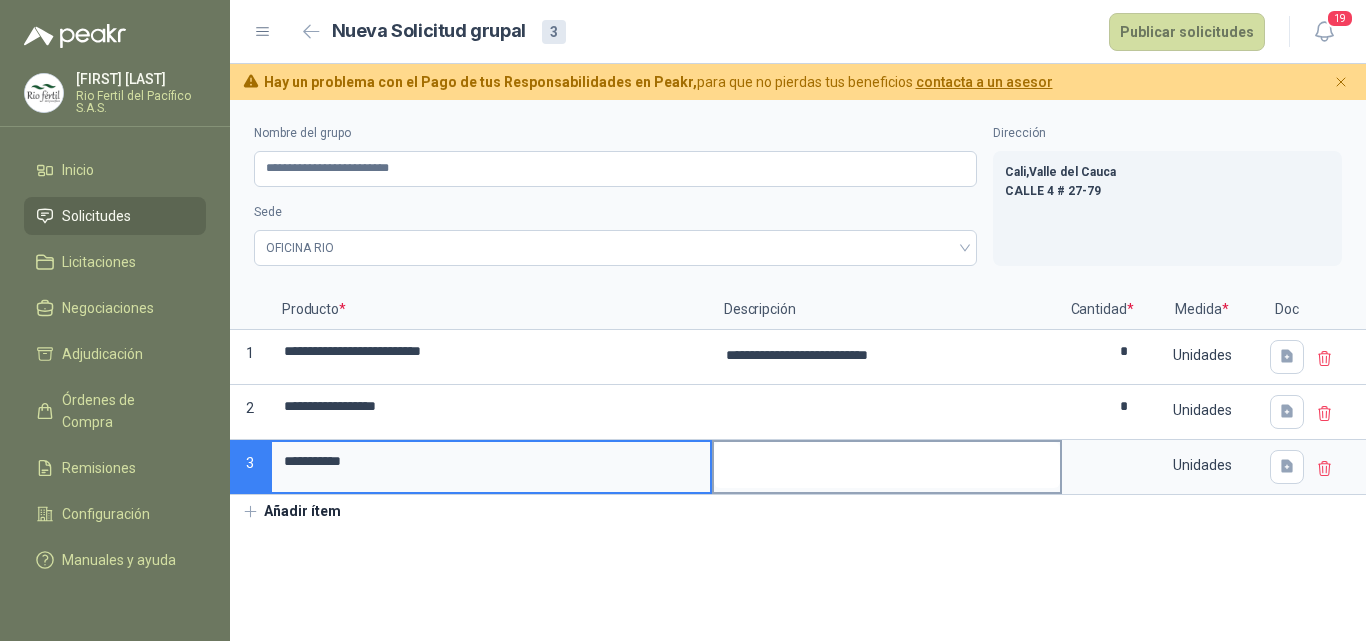 type on "**********" 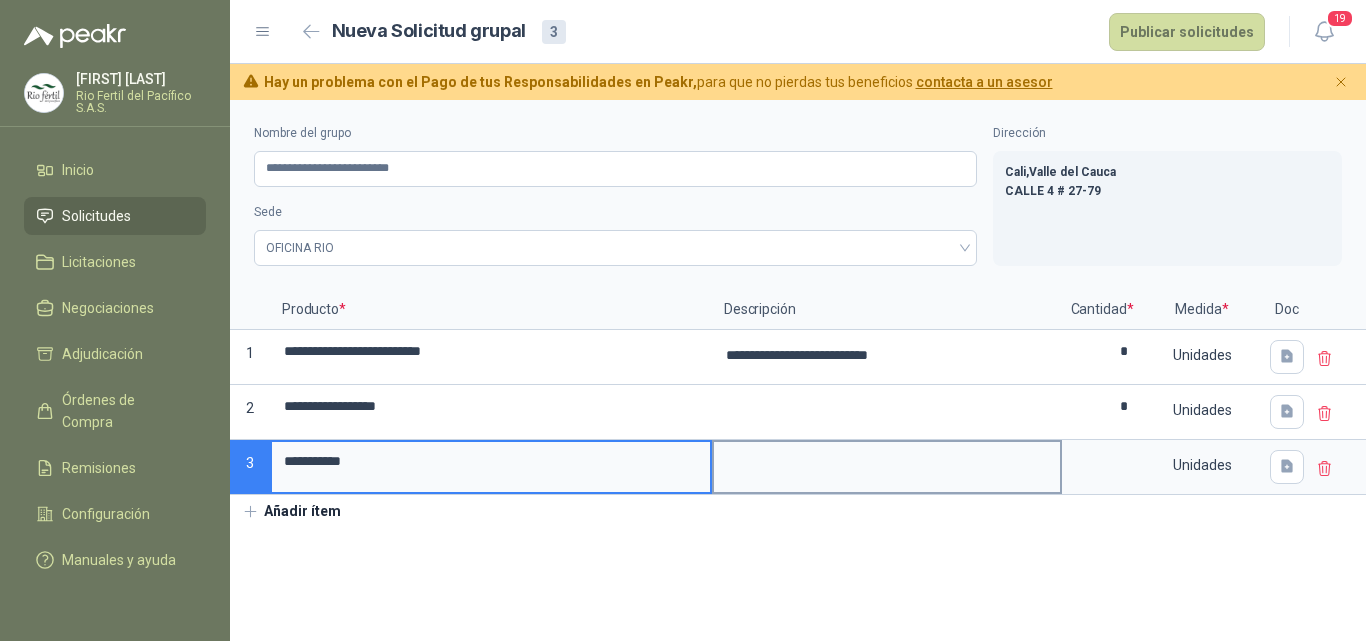 click at bounding box center [887, 465] 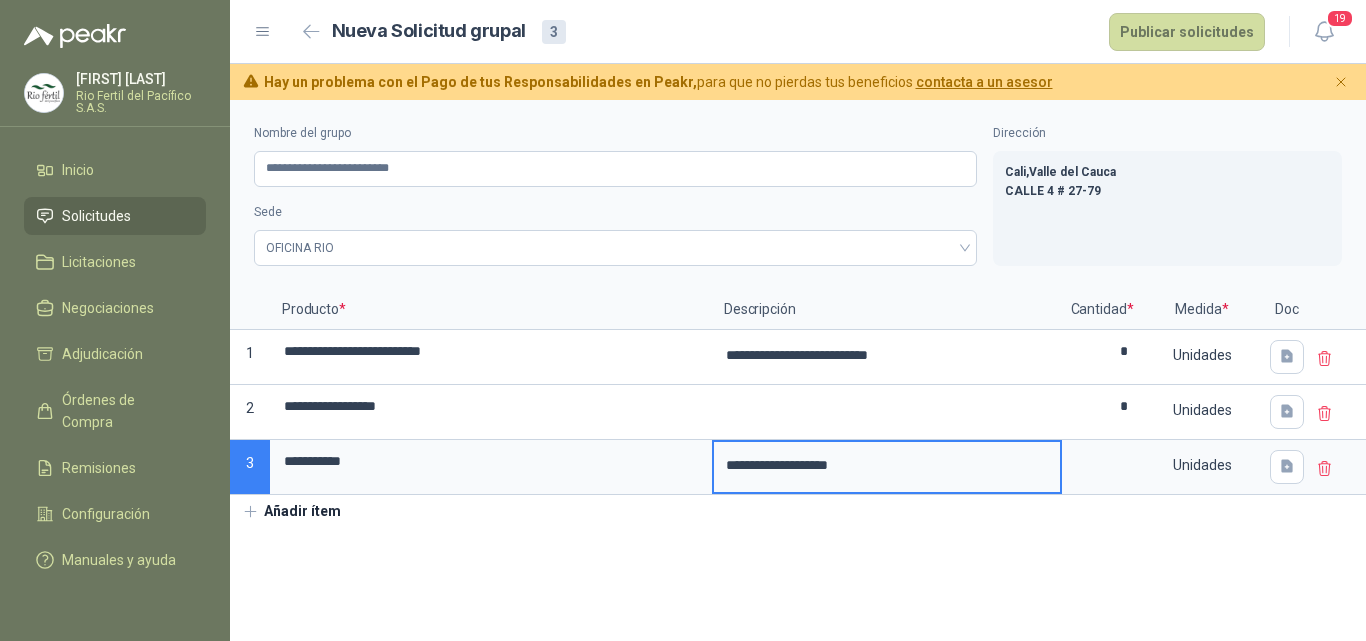click on "**********" at bounding box center (887, 465) 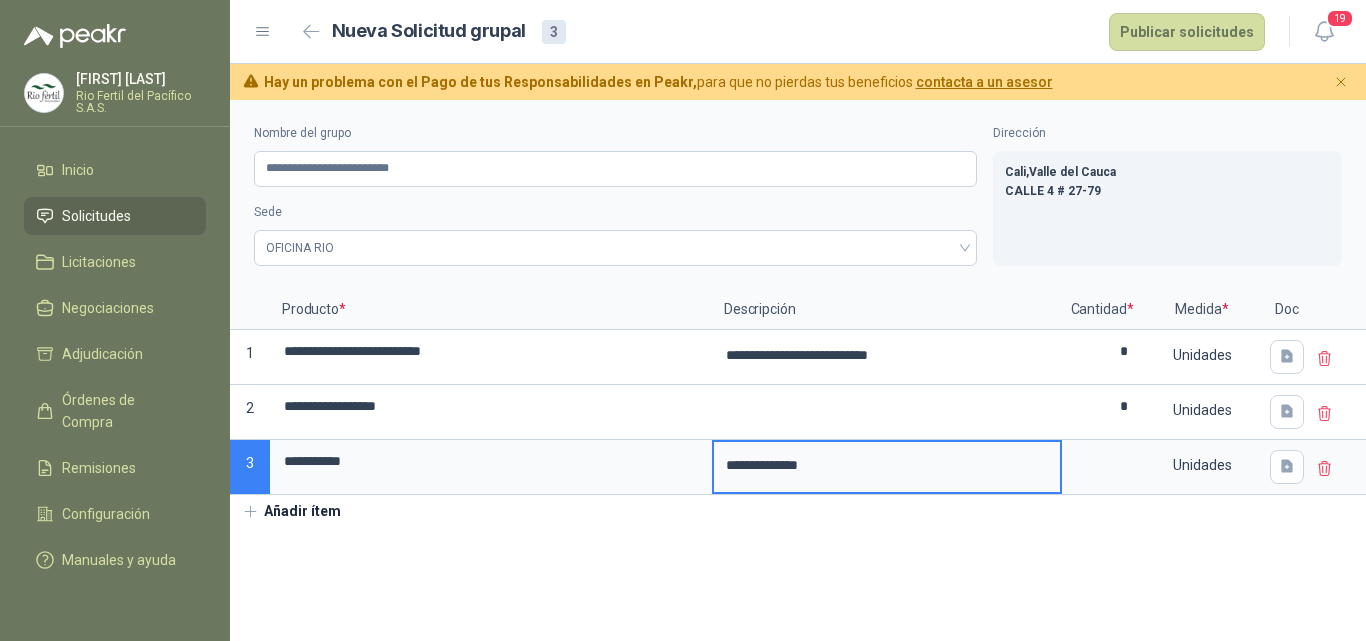click on "**********" at bounding box center (887, 465) 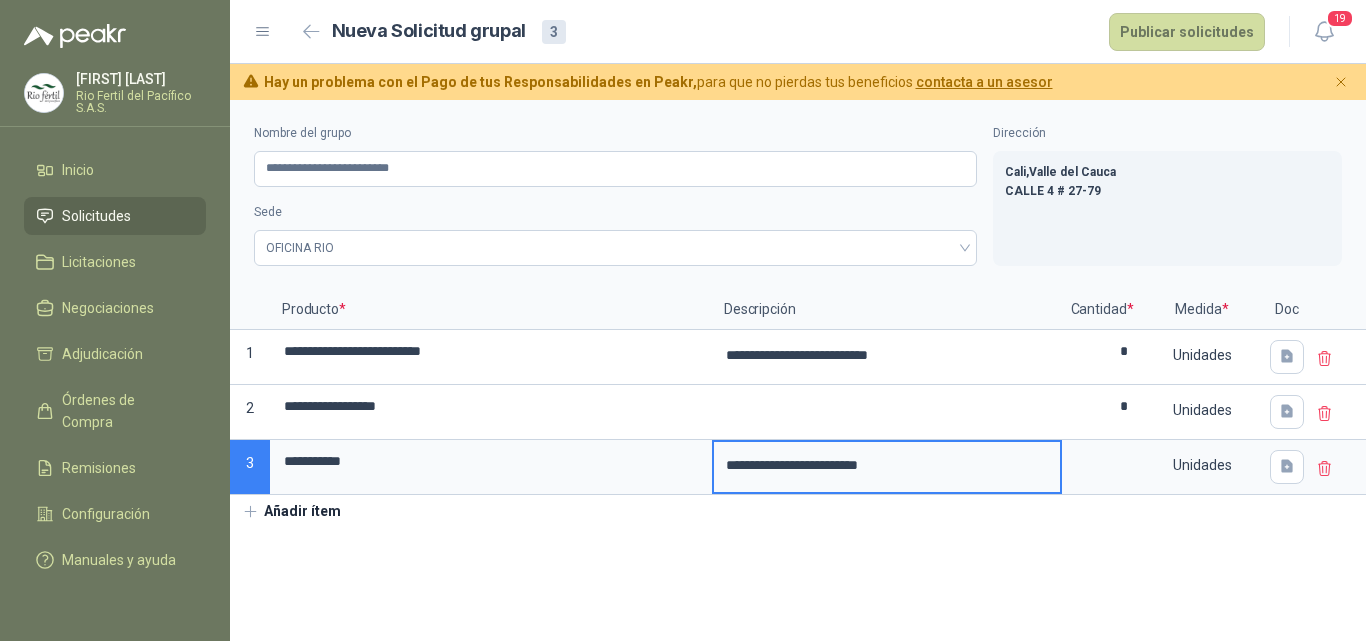 click on "**********" at bounding box center (887, 465) 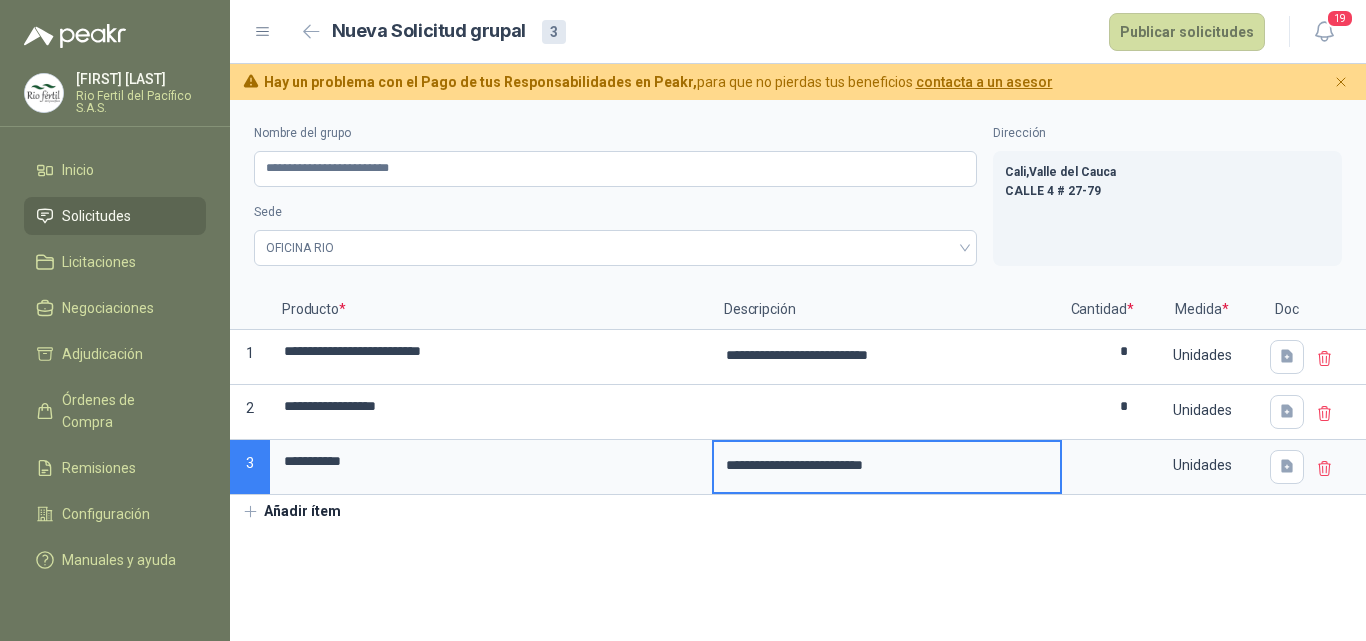 click on "**********" at bounding box center [887, 465] 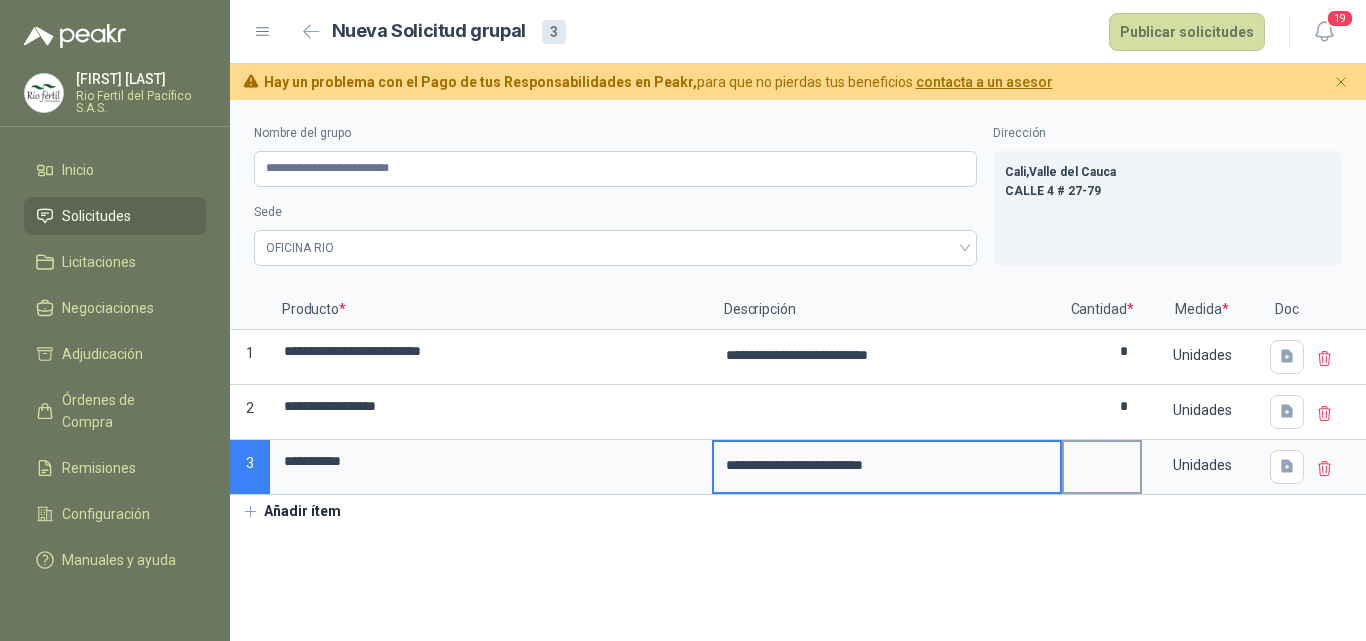 type on "**********" 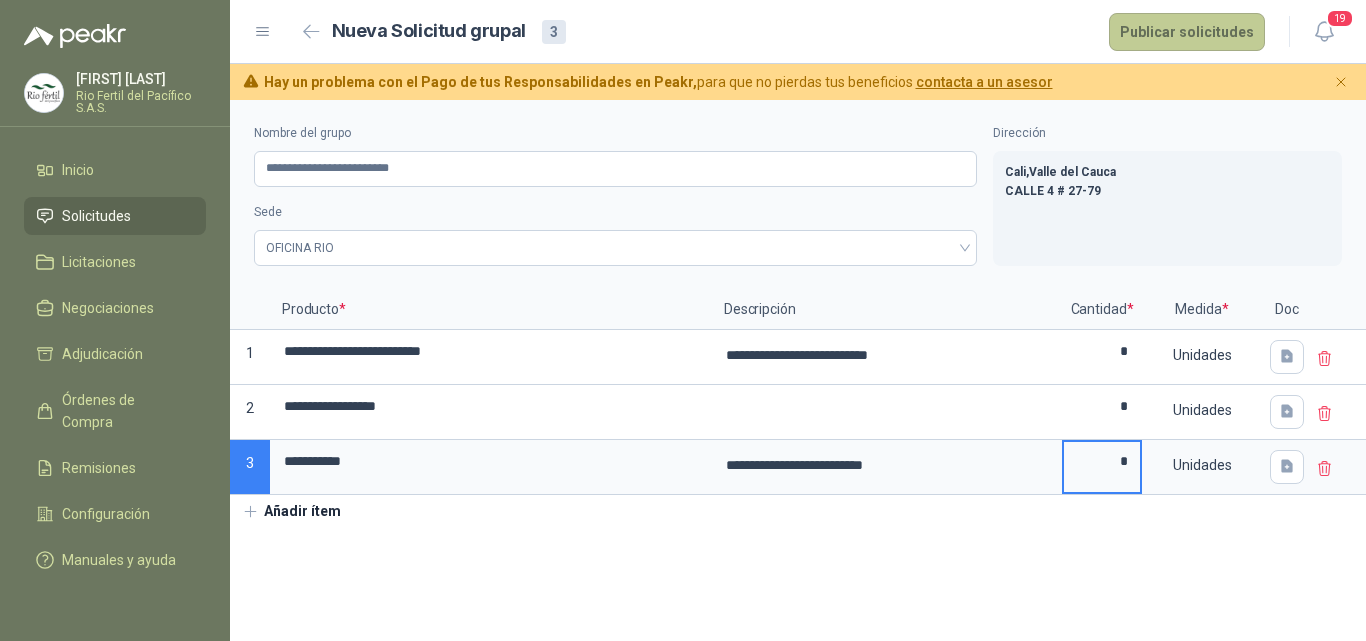 type on "*" 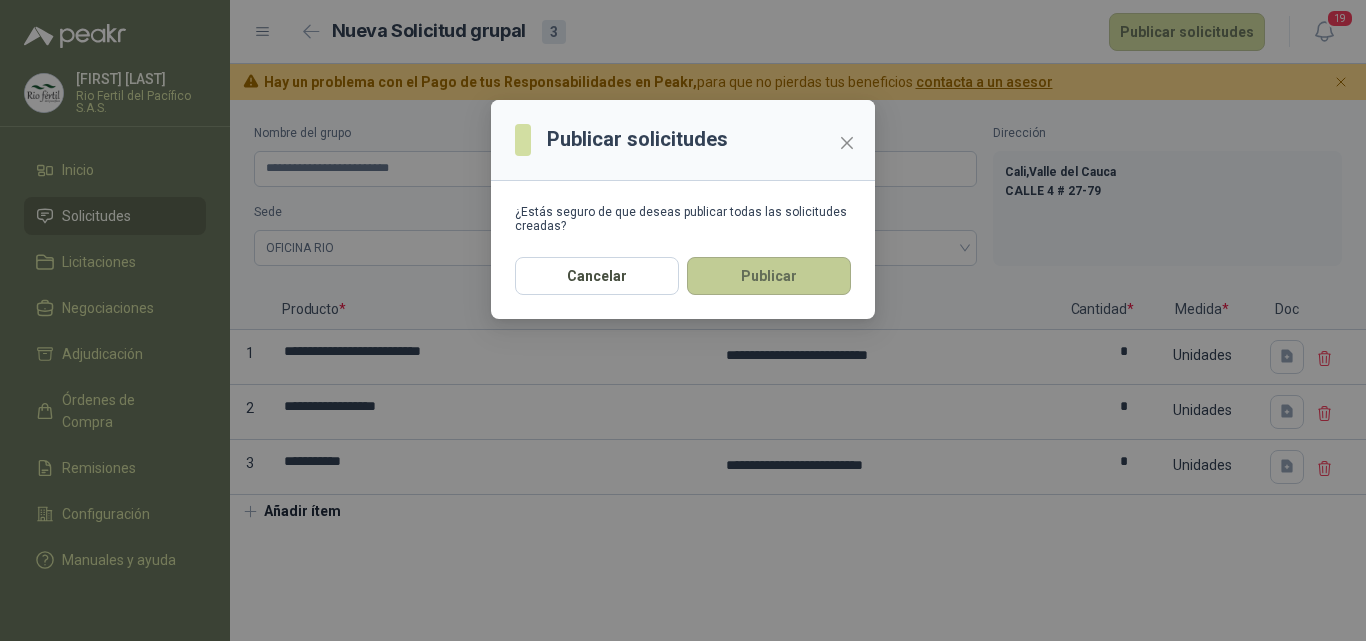 click on "Publicar" at bounding box center [769, 276] 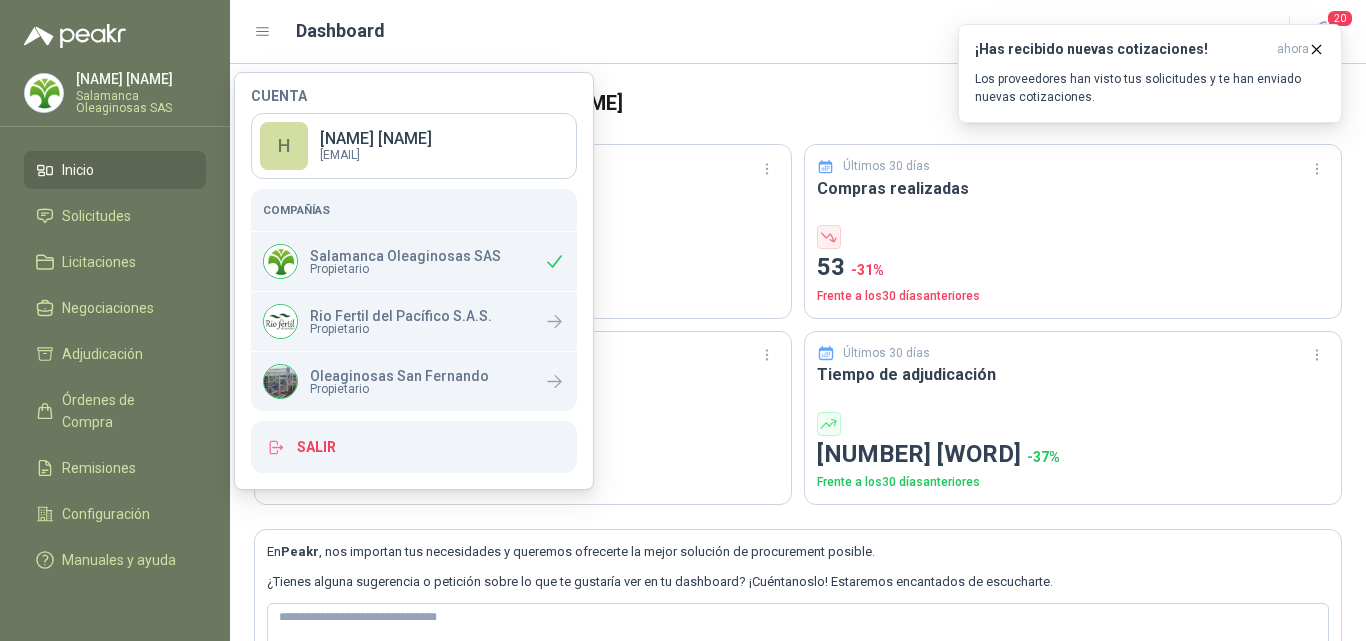 scroll, scrollTop: 0, scrollLeft: 0, axis: both 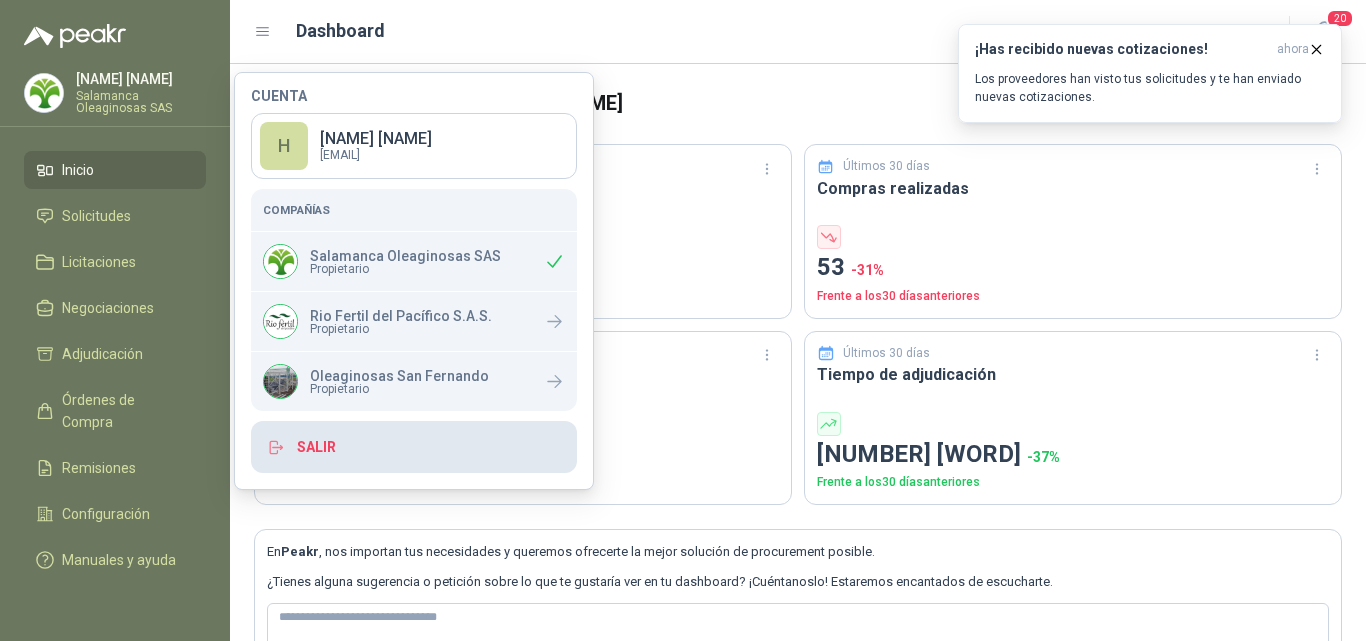 click on "Salir" at bounding box center [414, 447] 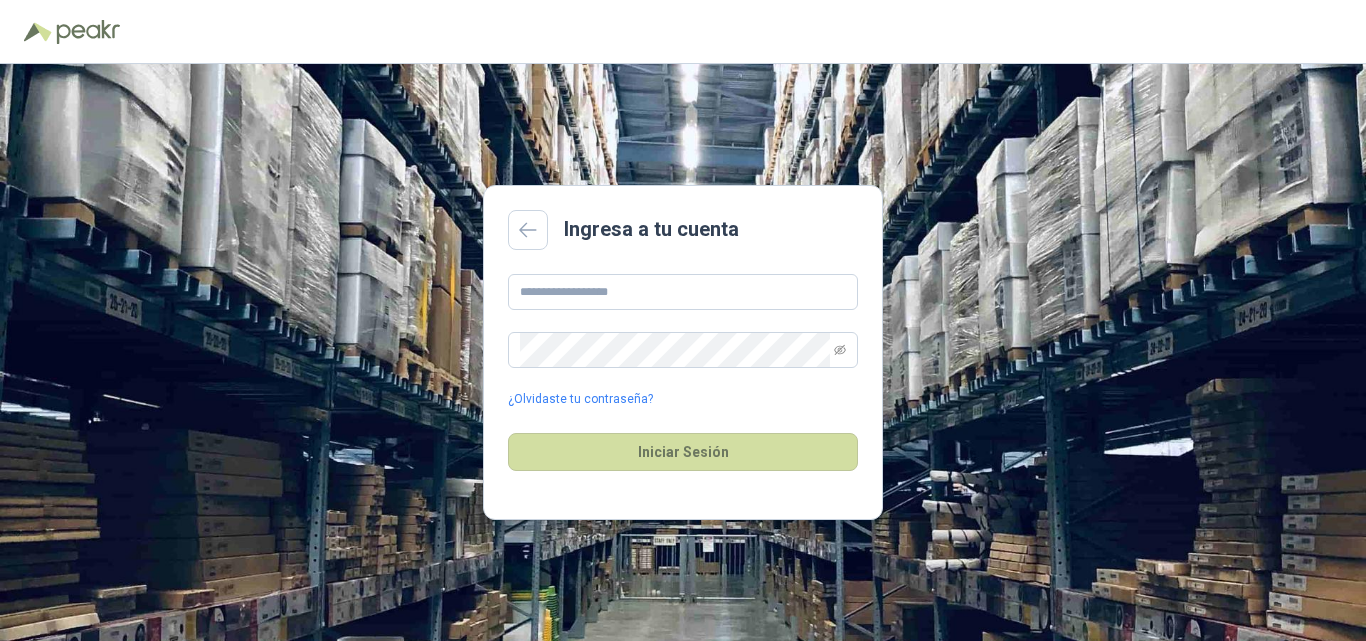 scroll, scrollTop: 0, scrollLeft: 0, axis: both 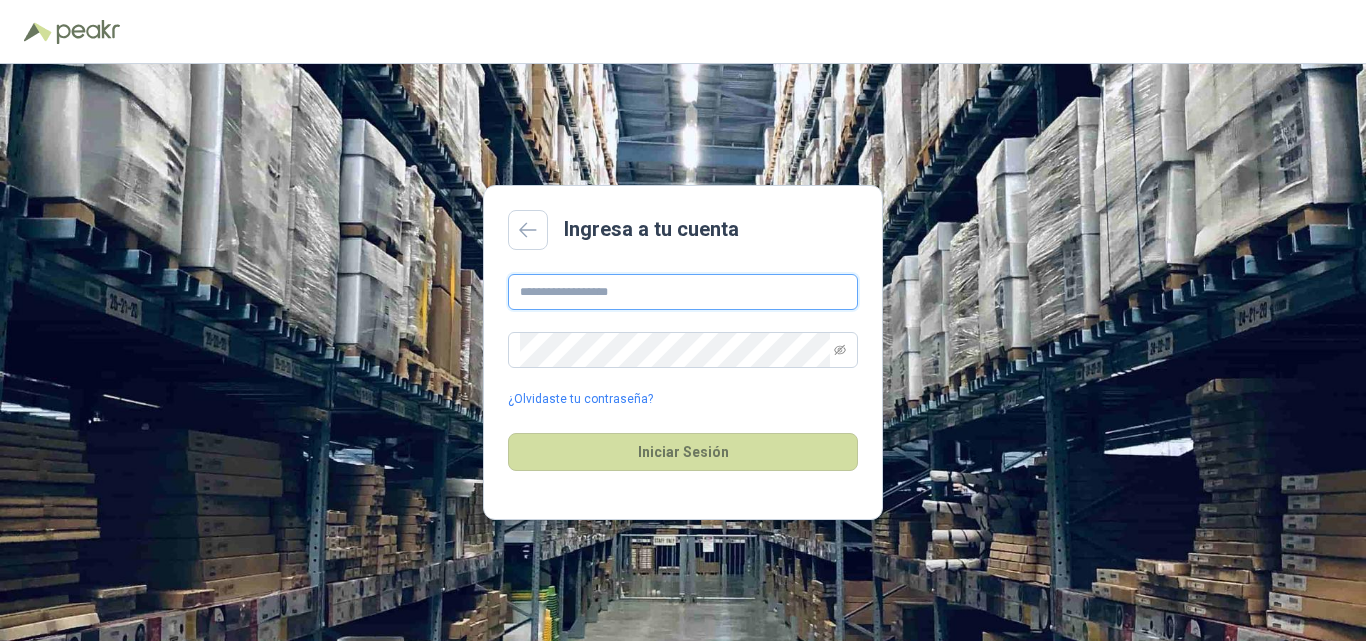 click at bounding box center (683, 292) 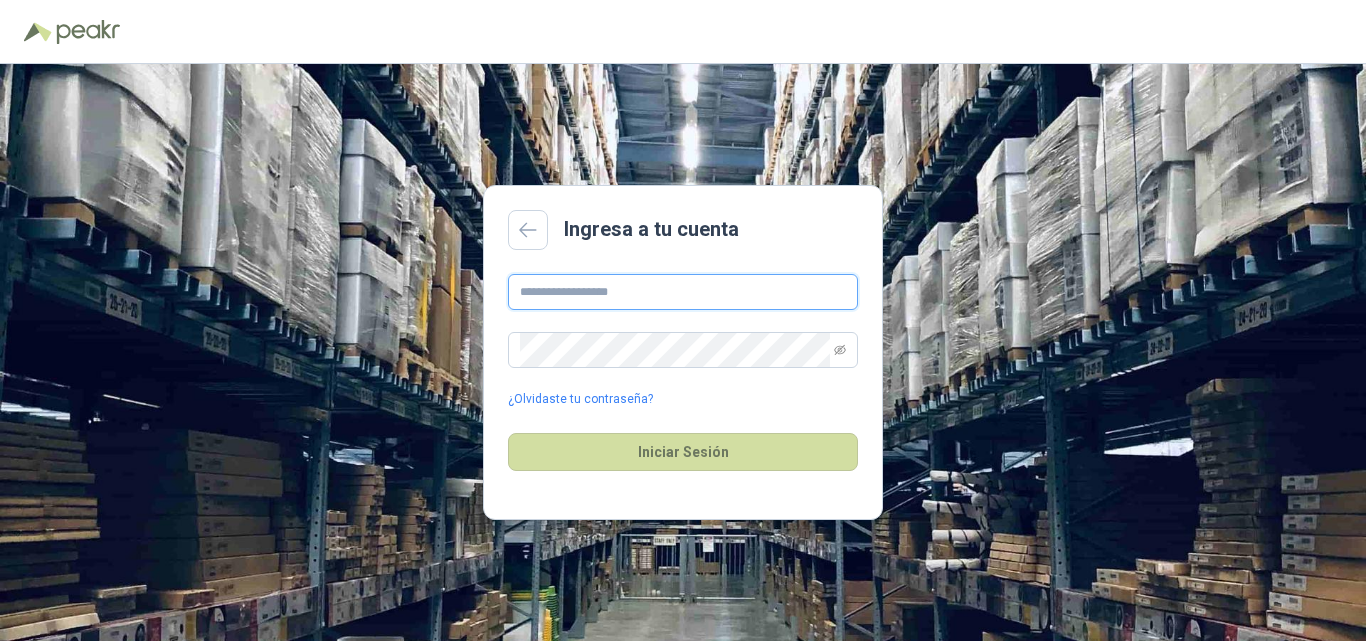 type on "**********" 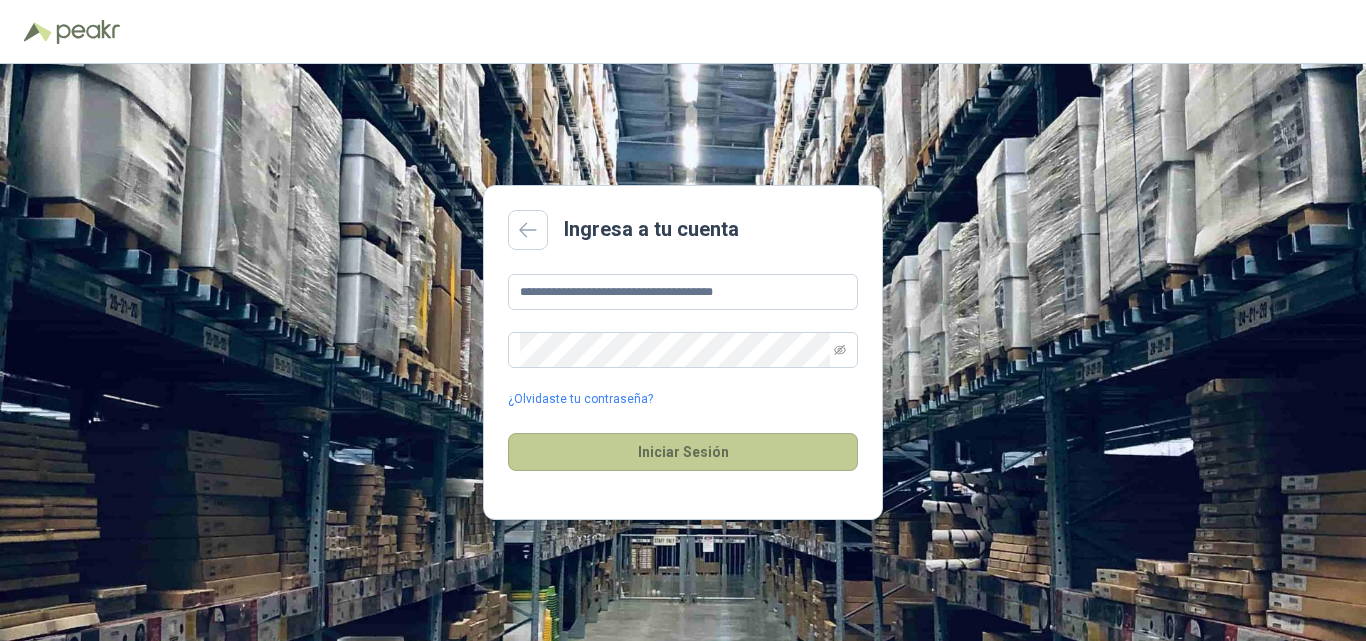 click on "Iniciar Sesión" at bounding box center (683, 452) 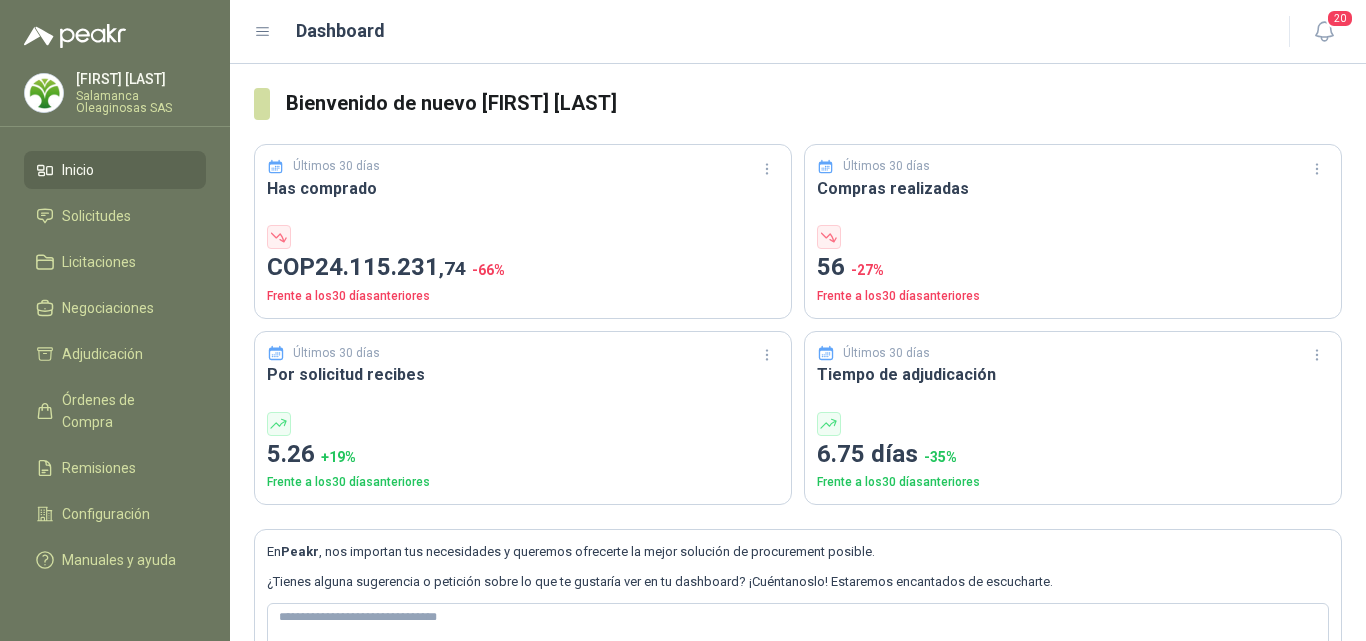 click on "Inicio" at bounding box center [78, 170] 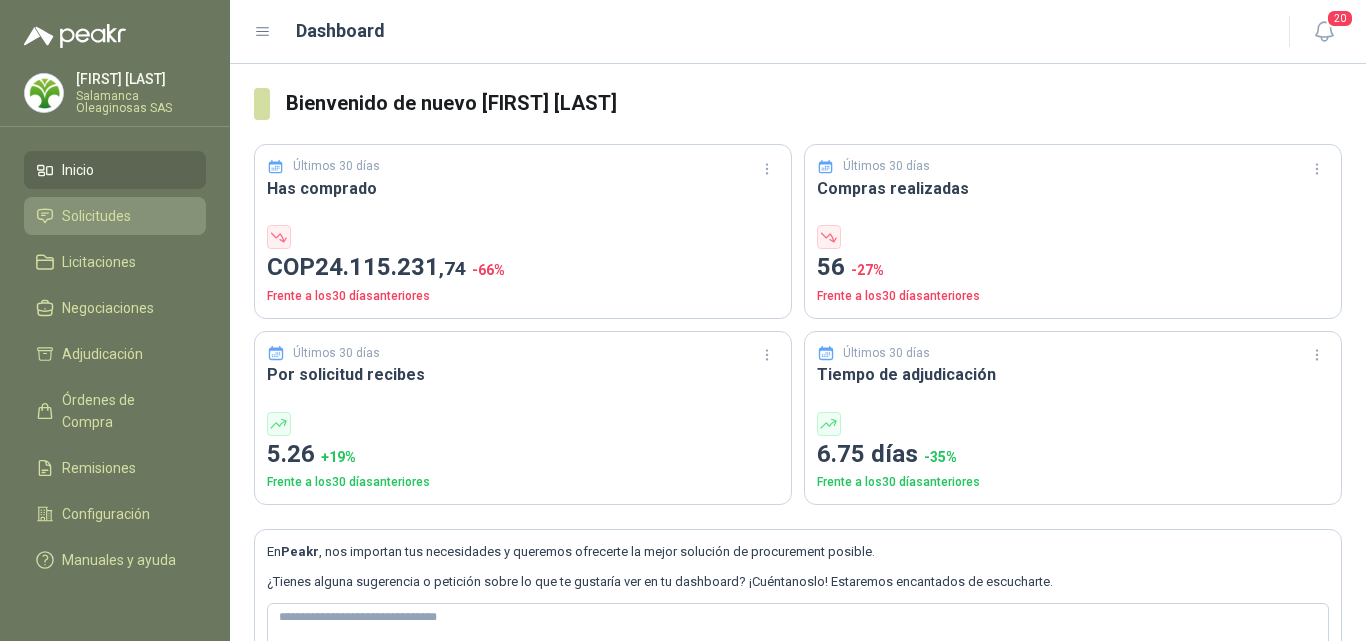 click on "Solicitudes" at bounding box center [96, 216] 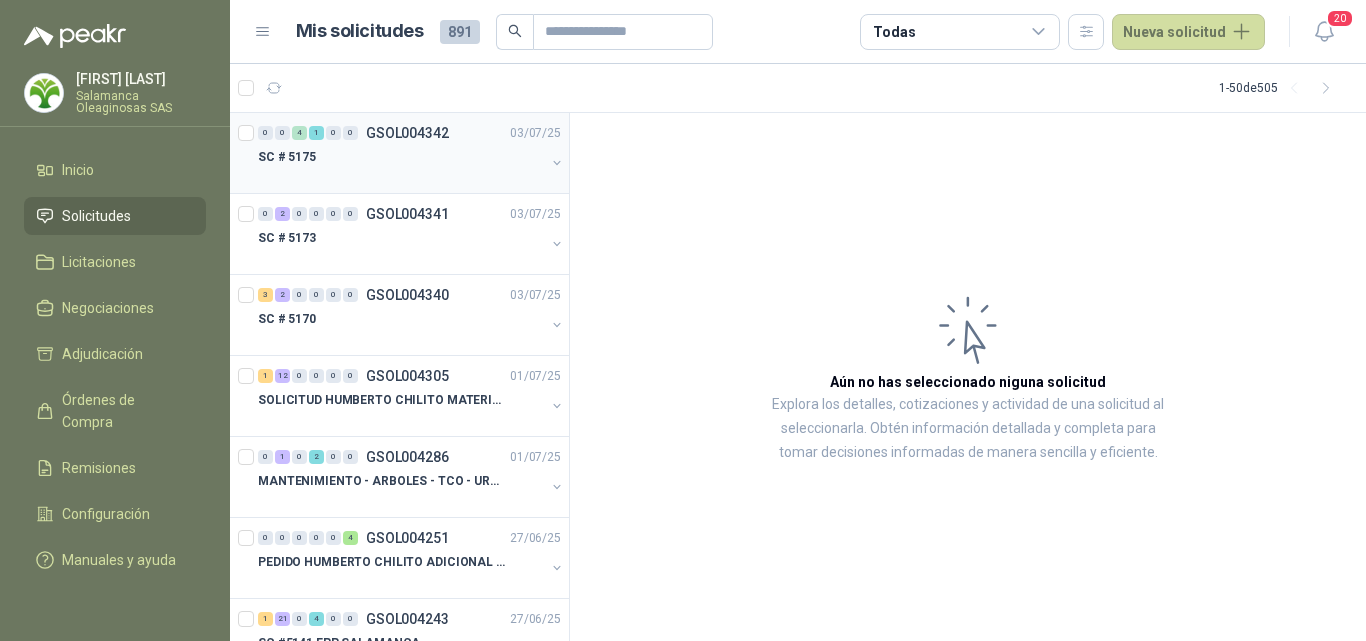 click on "SC # 5175" at bounding box center [401, 157] 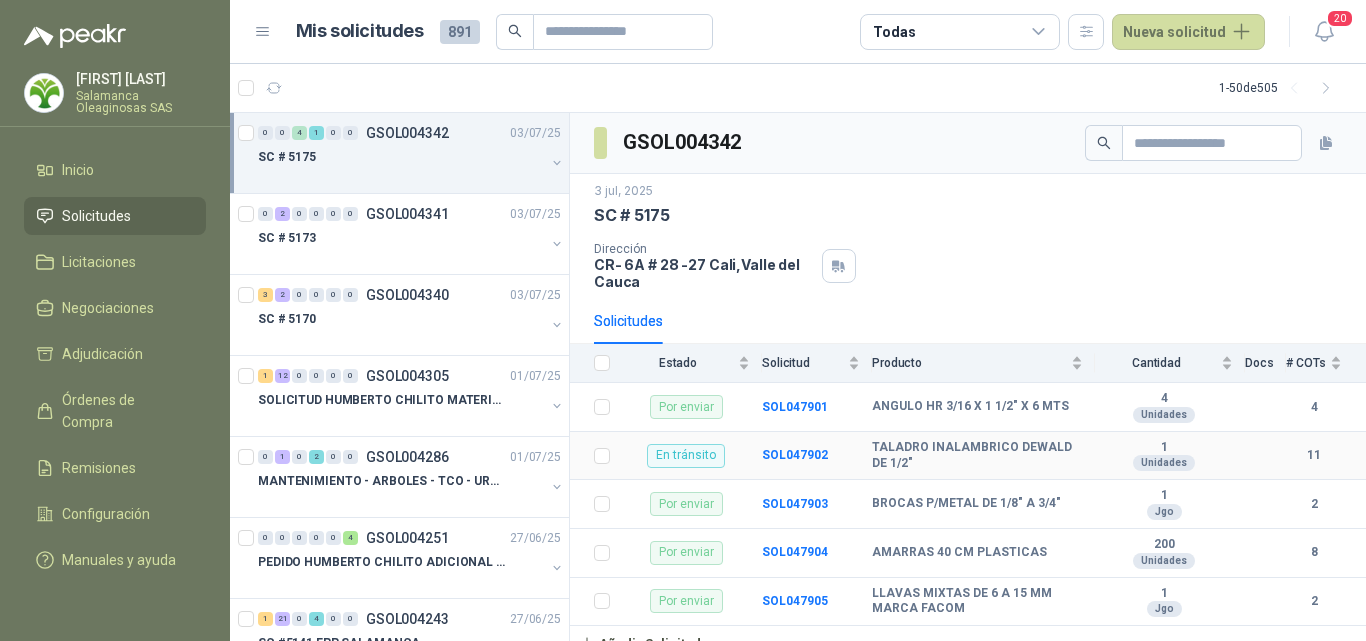 scroll, scrollTop: 18, scrollLeft: 0, axis: vertical 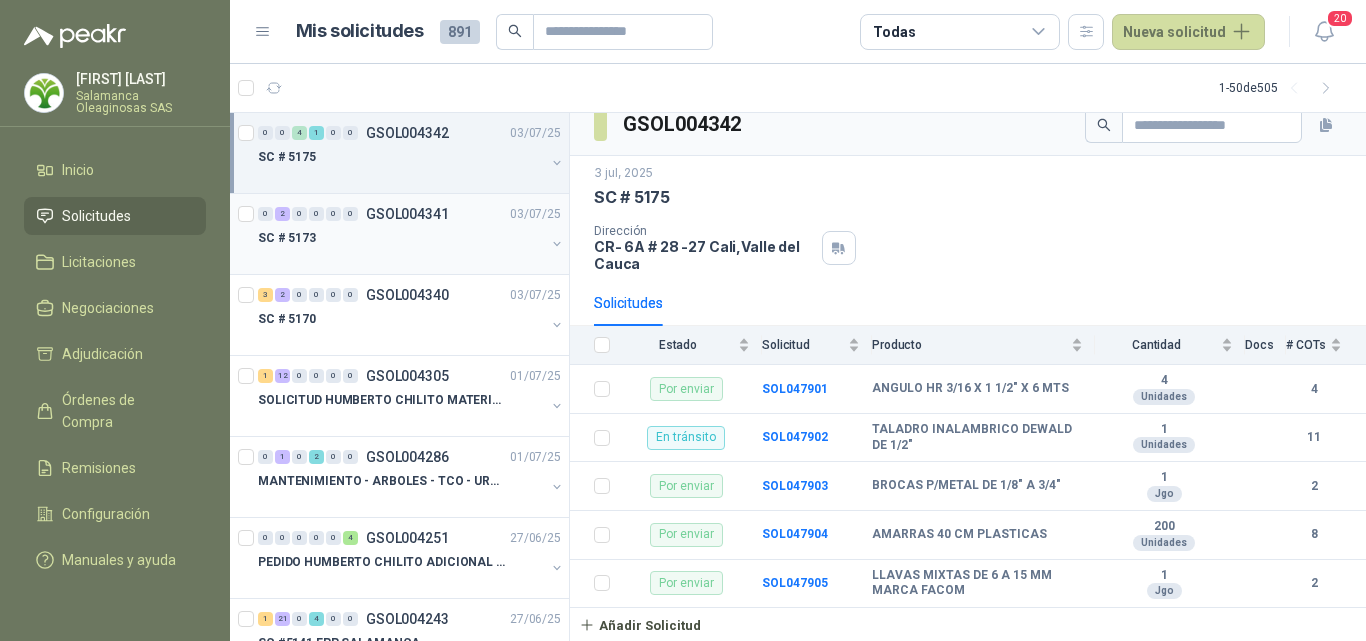click on "SC # 5173" at bounding box center [401, 238] 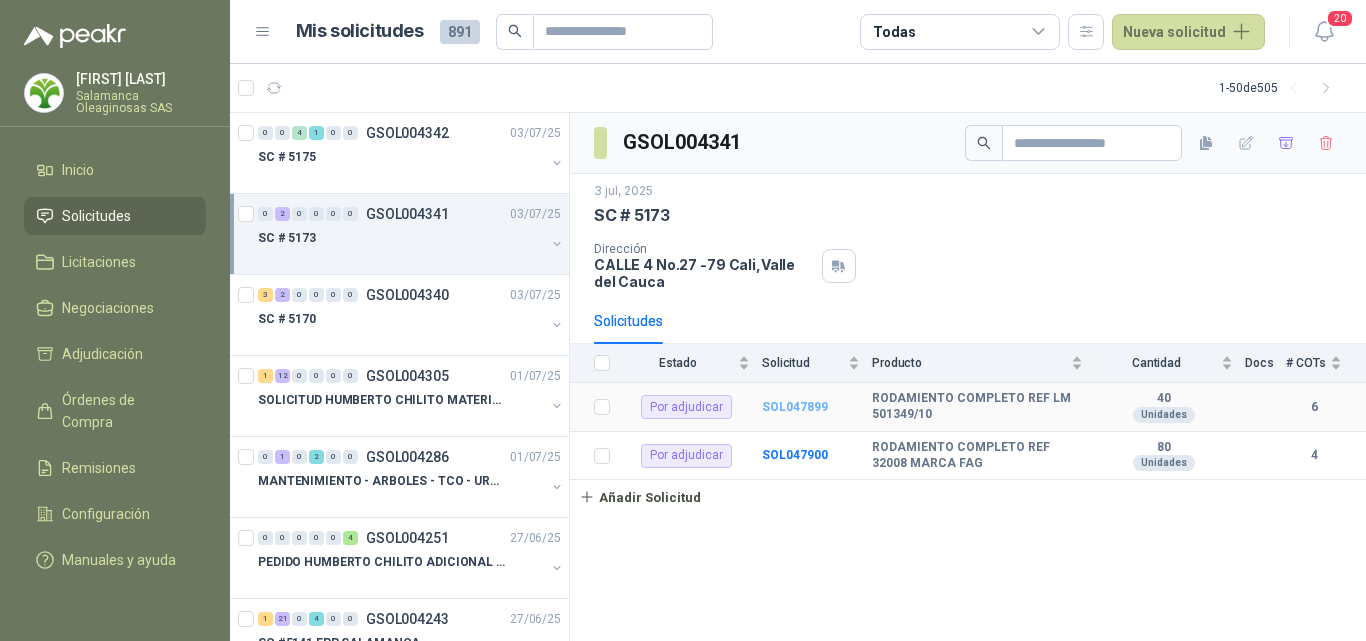 click on "SOL047899" at bounding box center [795, 407] 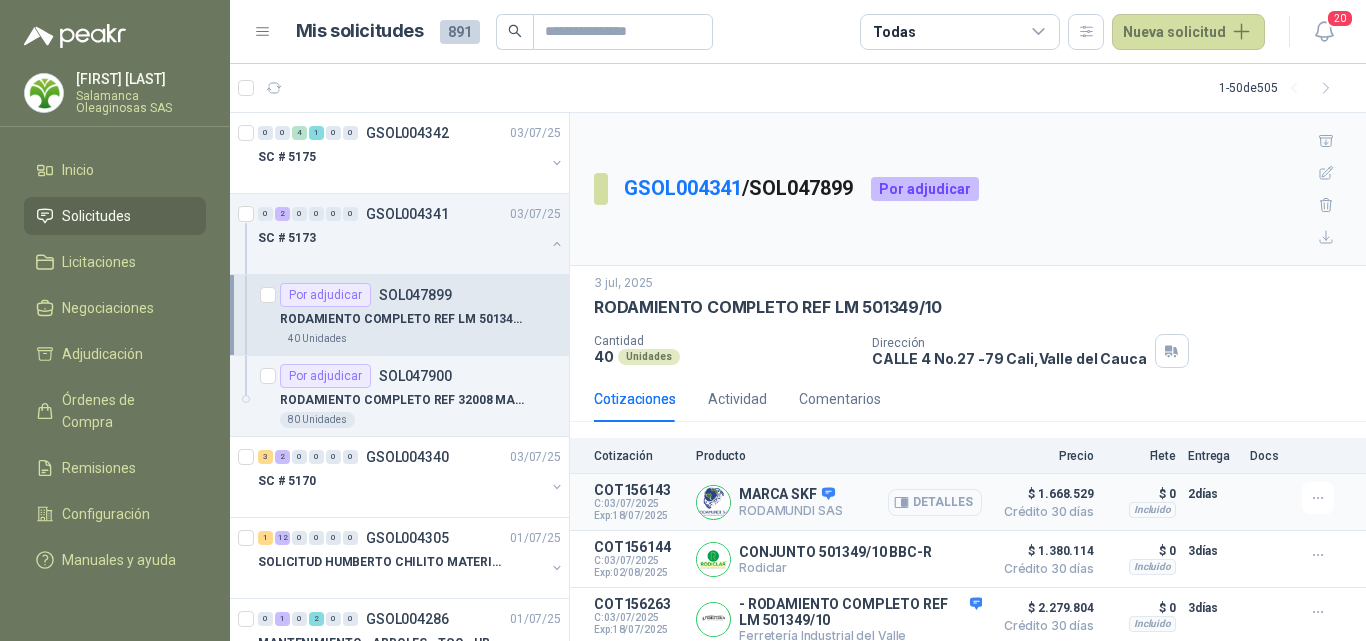 click on "Detalles" at bounding box center (935, 502) 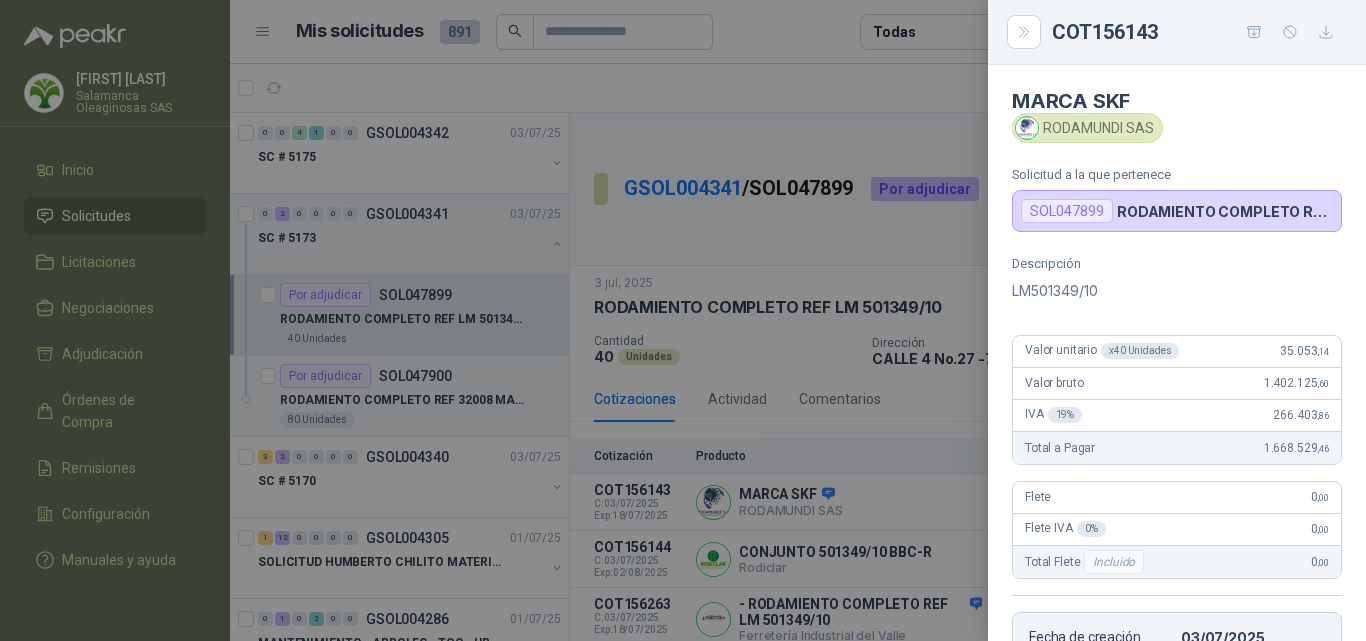 click at bounding box center [683, 320] 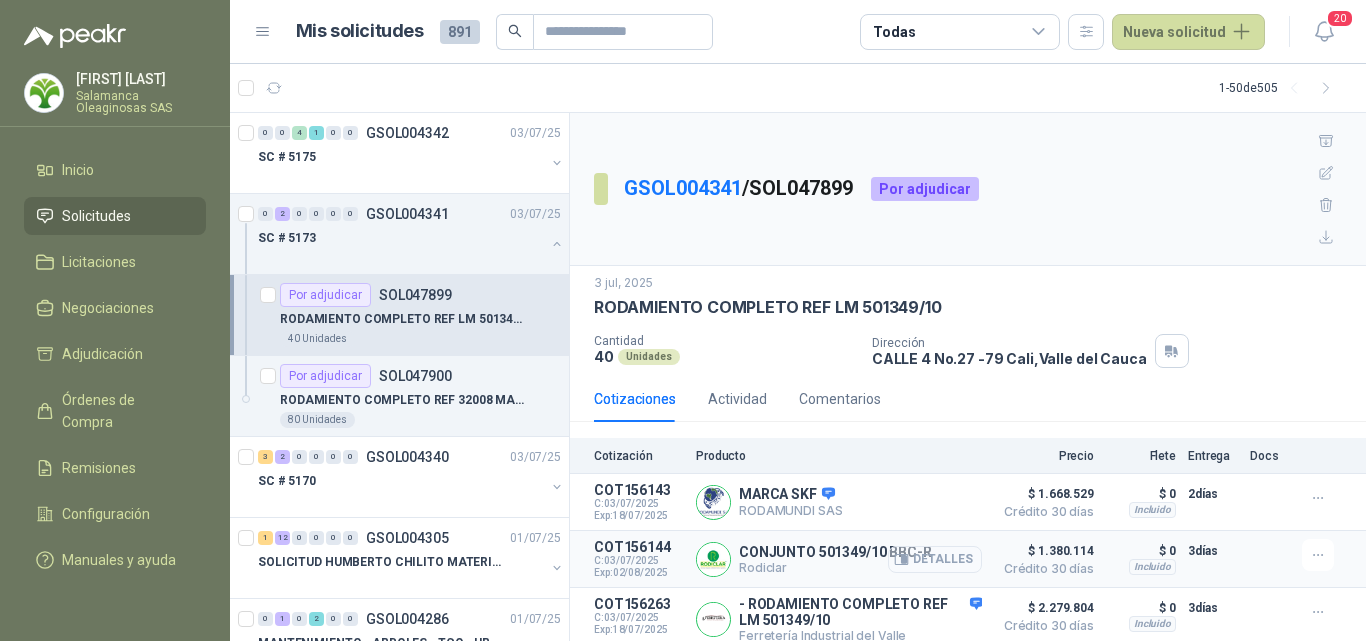 click on "Detalles" at bounding box center (0, 0) 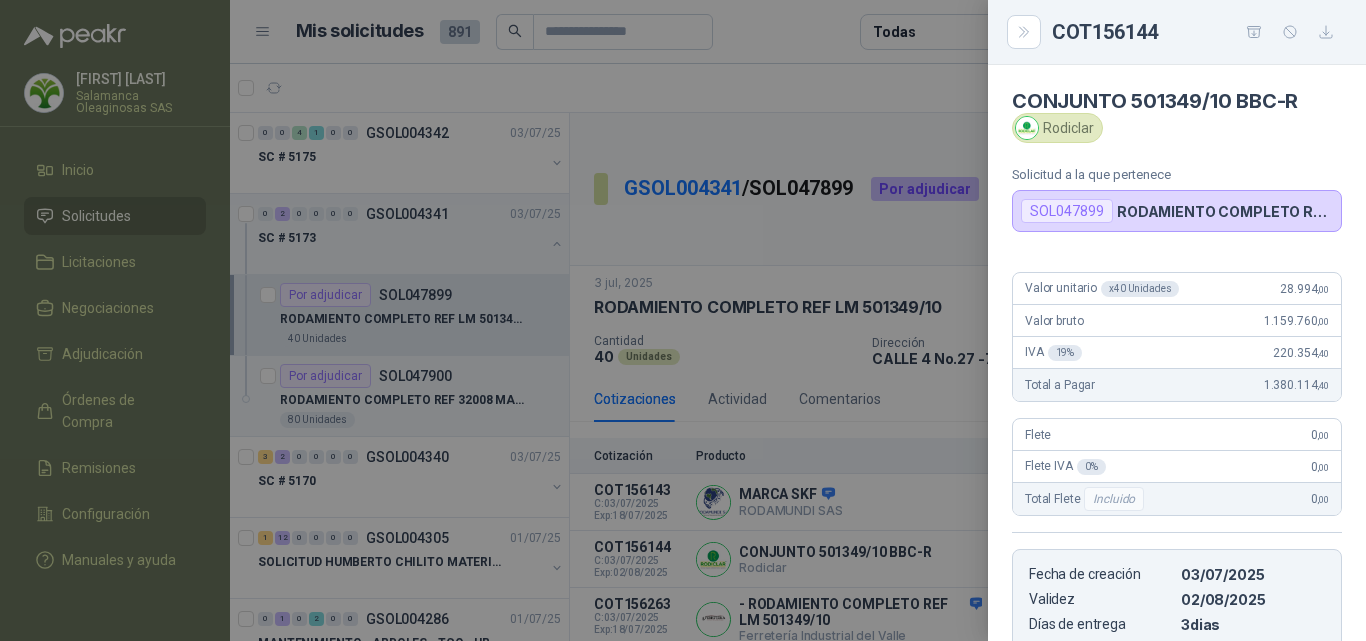 click on "CONJUNTO 501349/10 BBC-R Rodiclar Solicitud a la que pertenece SOL047899 RODAMIENTO COMPLETO REF LM 501349/10" at bounding box center (1177, 148) 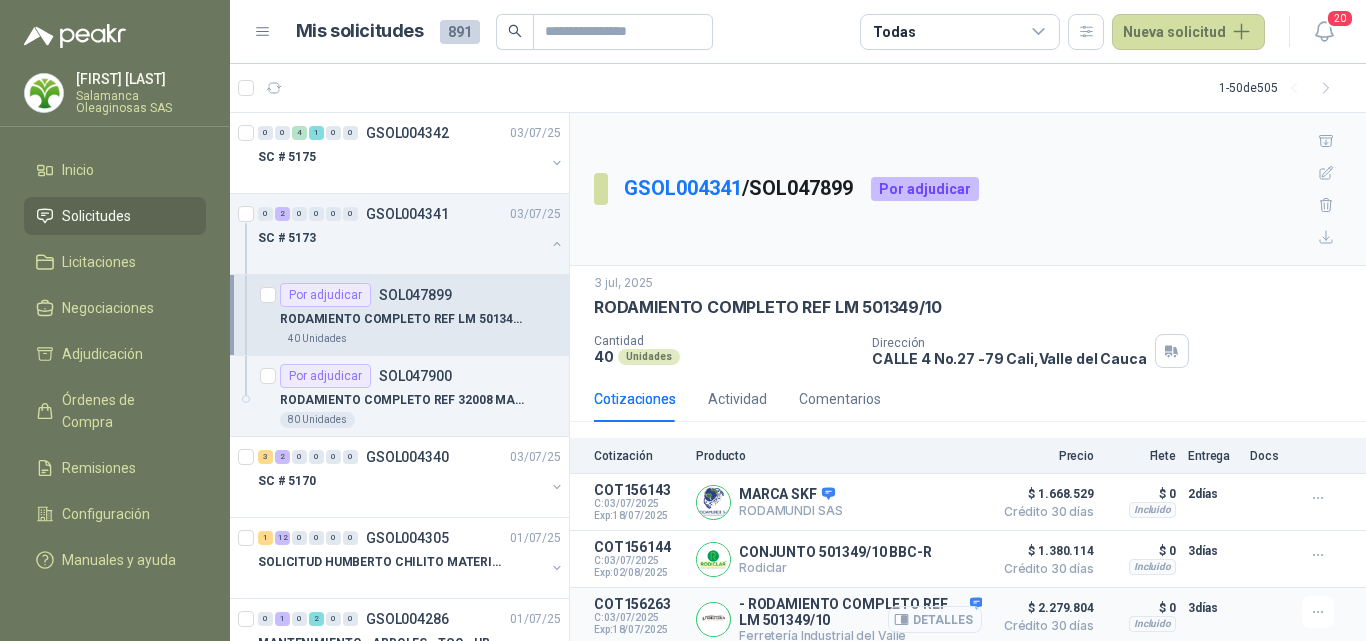 click on "Detalles" at bounding box center [0, 0] 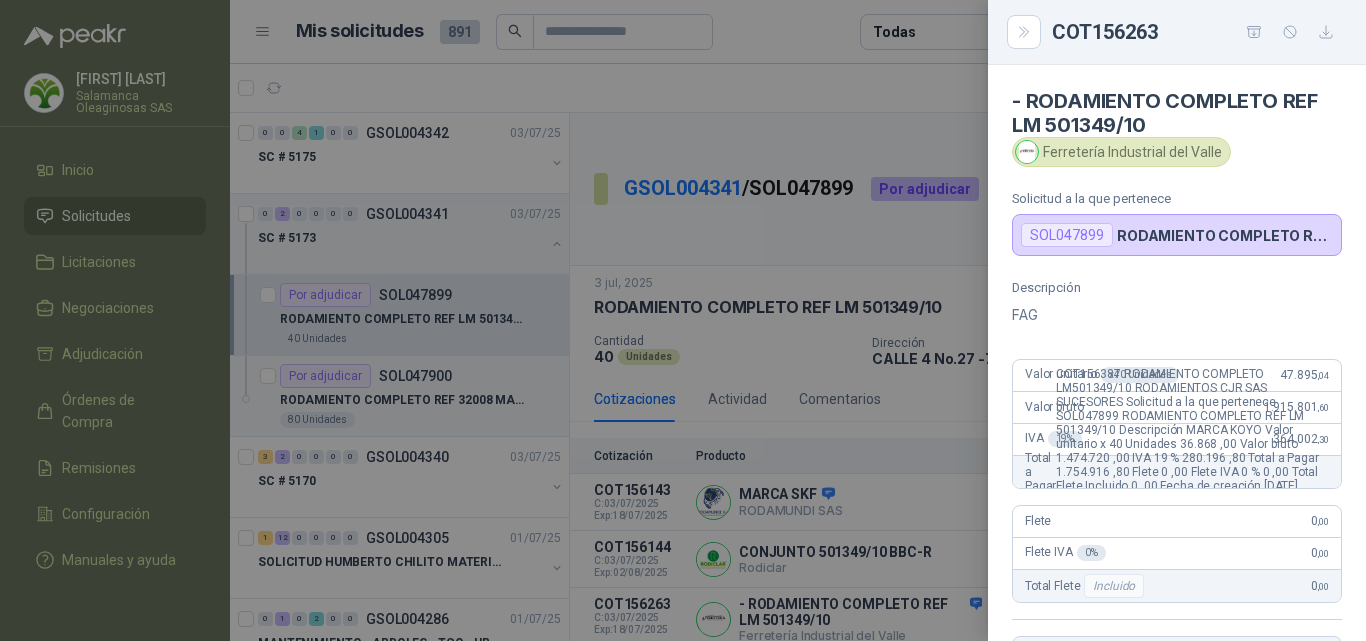 click on "FAG" at bounding box center [1177, 315] 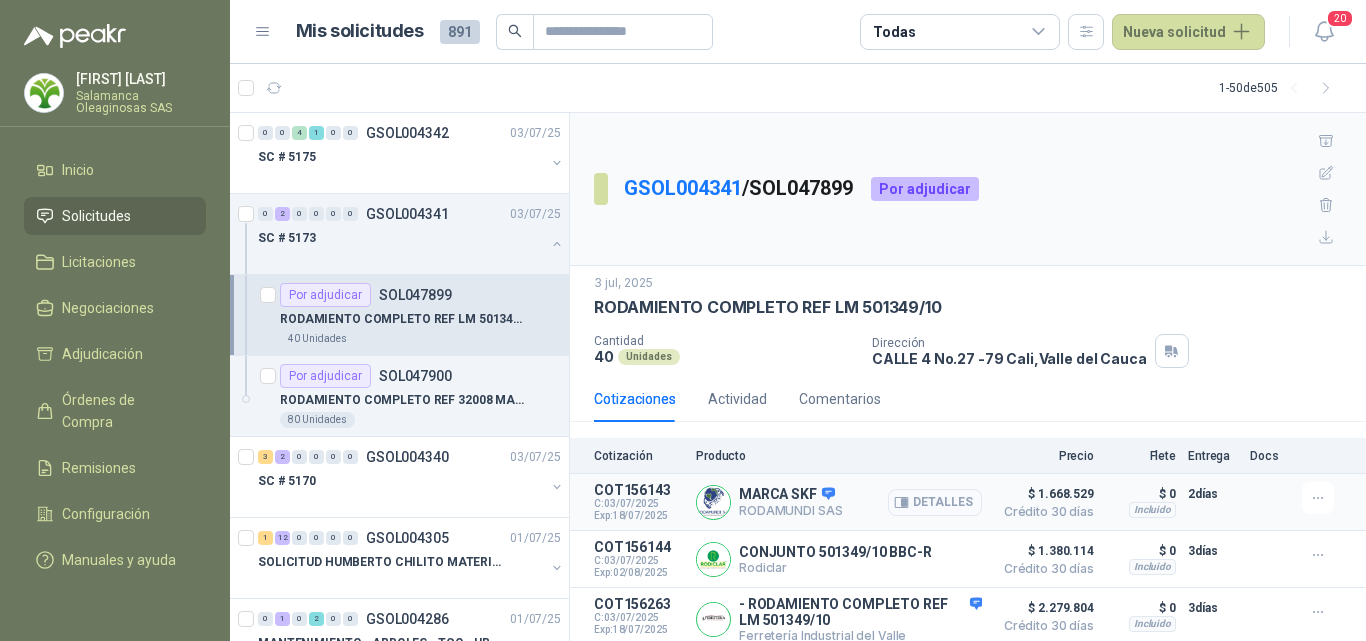 click on "Detalles" at bounding box center [935, 502] 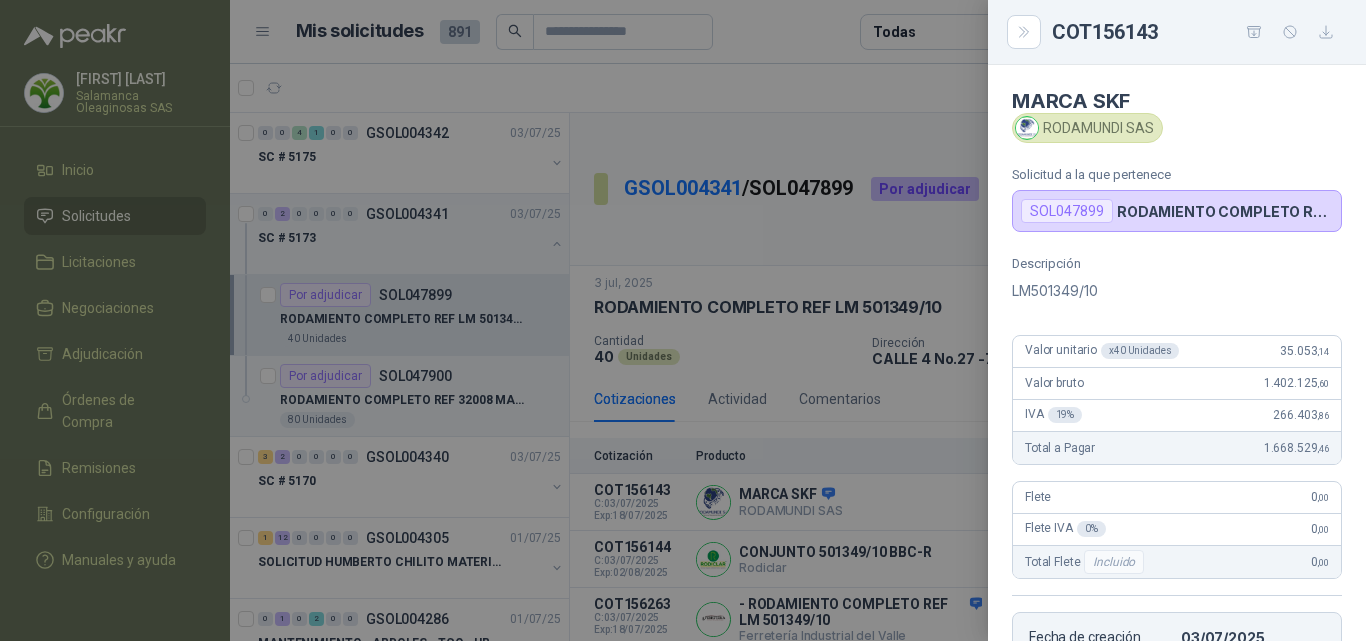click at bounding box center (683, 320) 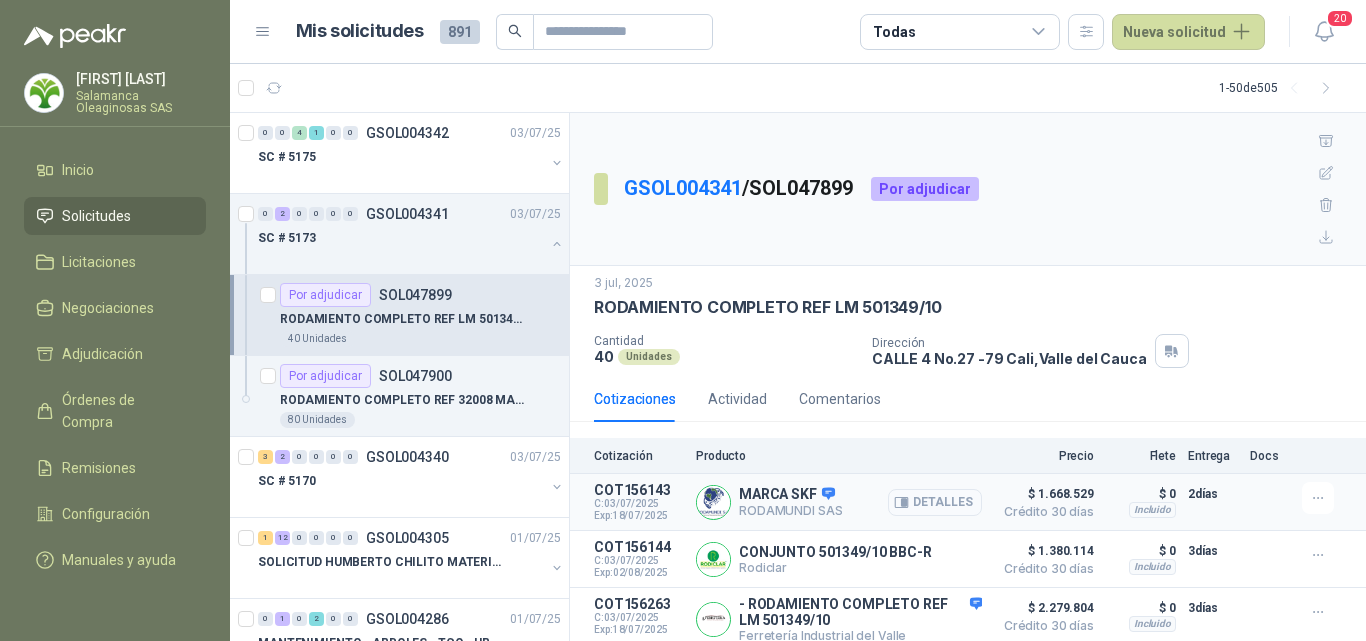 click on "Detalles" at bounding box center (935, 502) 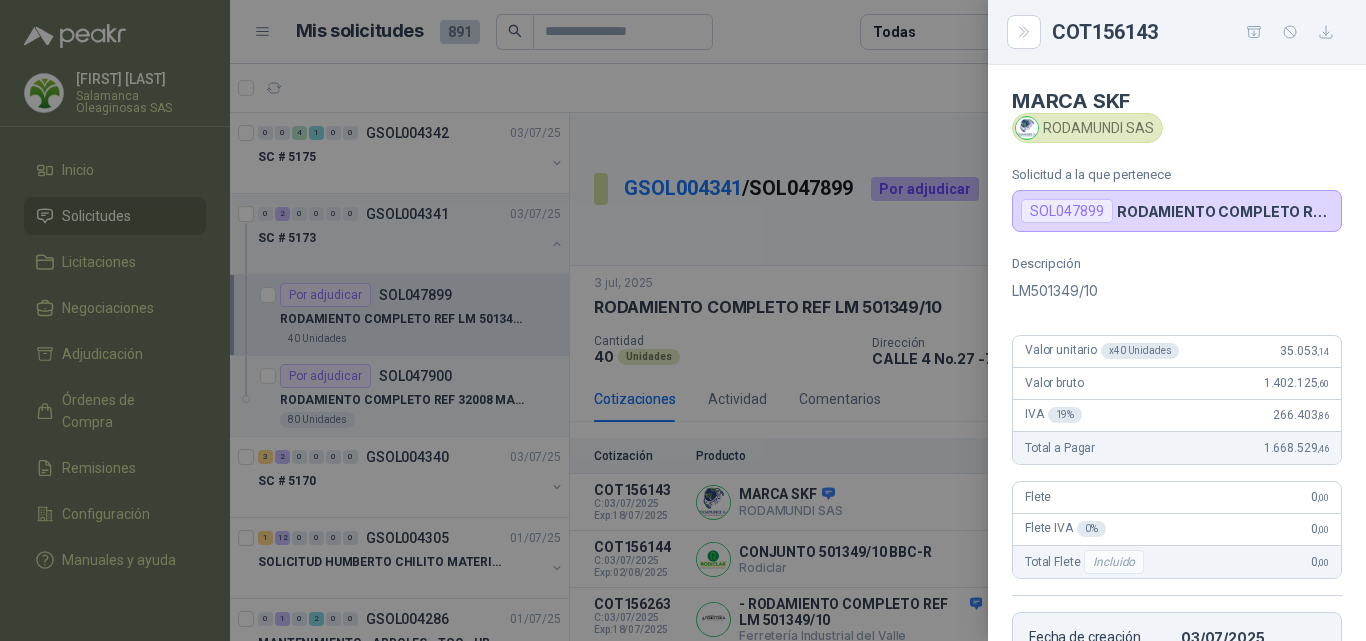 click at bounding box center [683, 320] 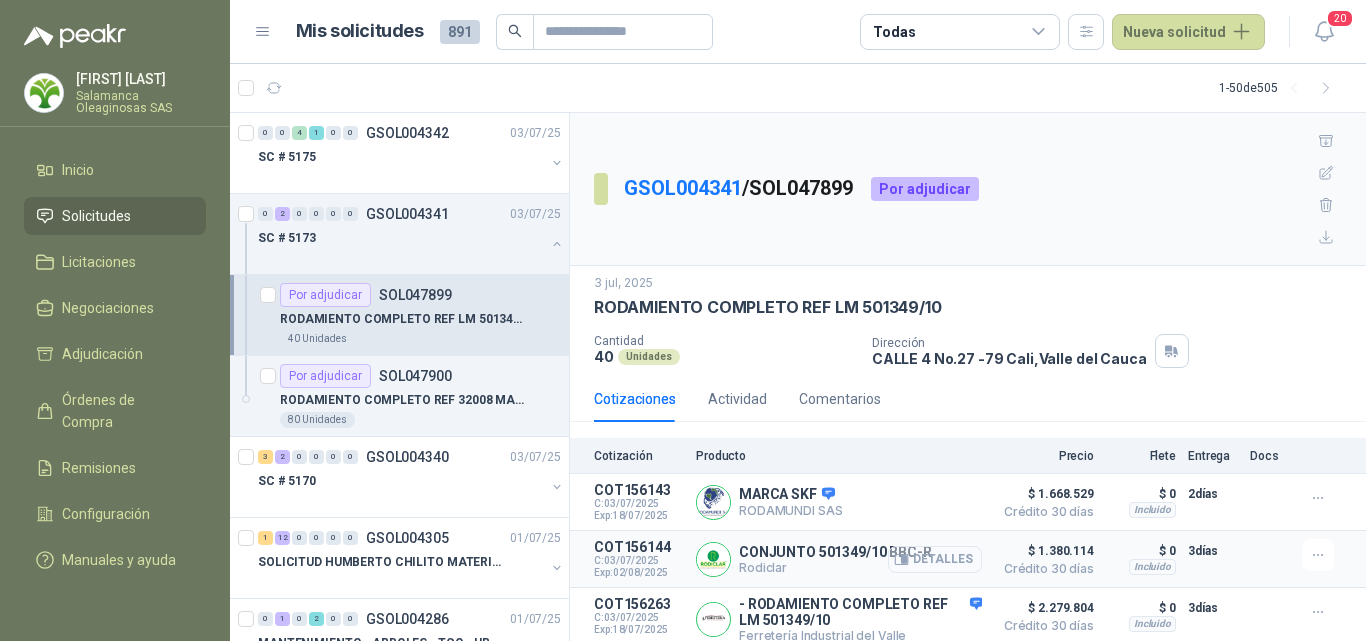 click on "Detalles" at bounding box center [0, 0] 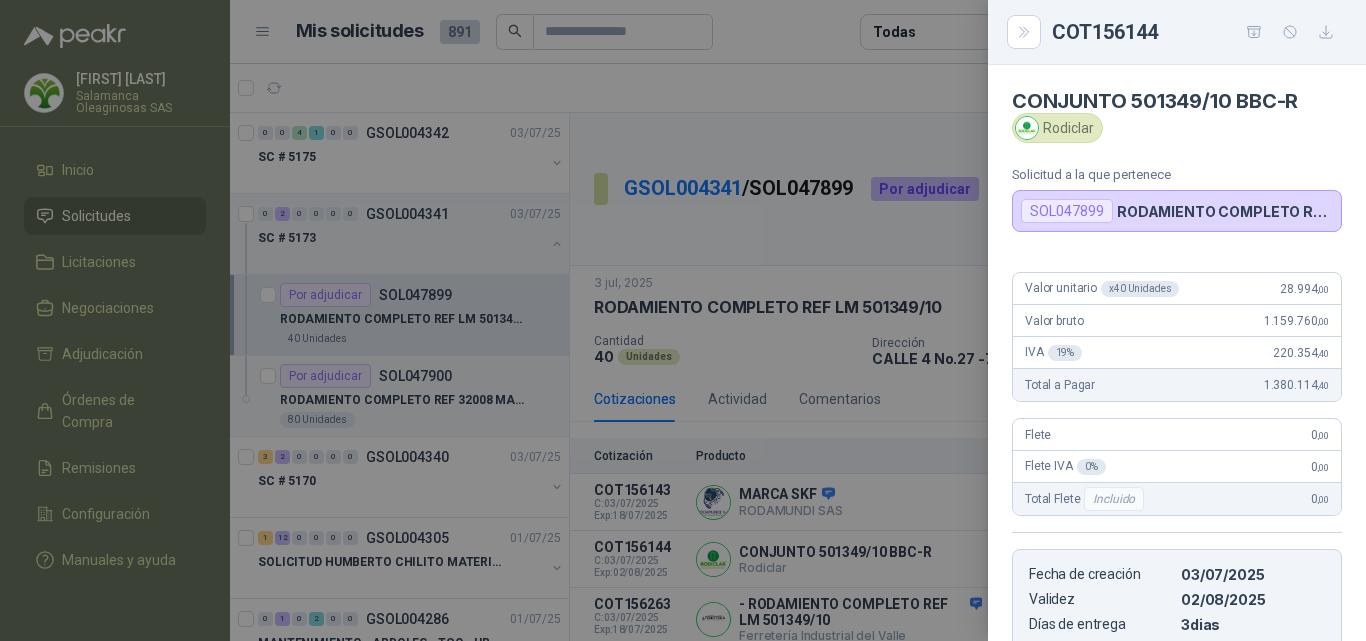 click at bounding box center [683, 320] 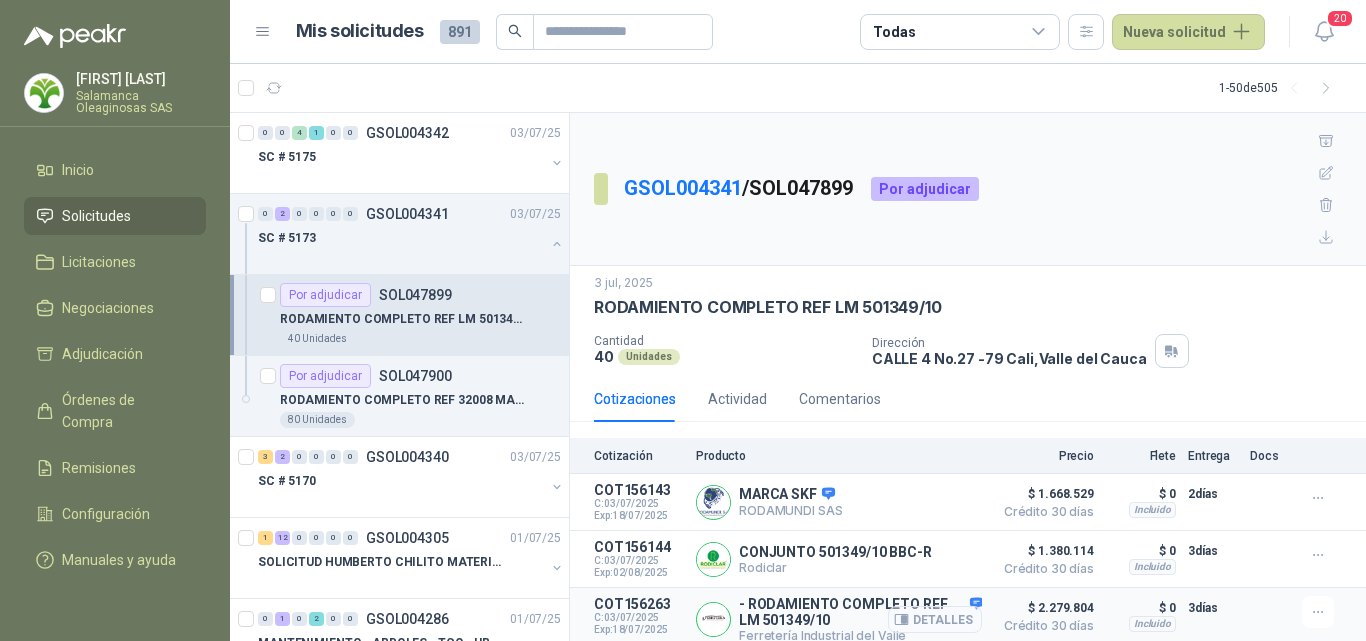 scroll, scrollTop: 100, scrollLeft: 0, axis: vertical 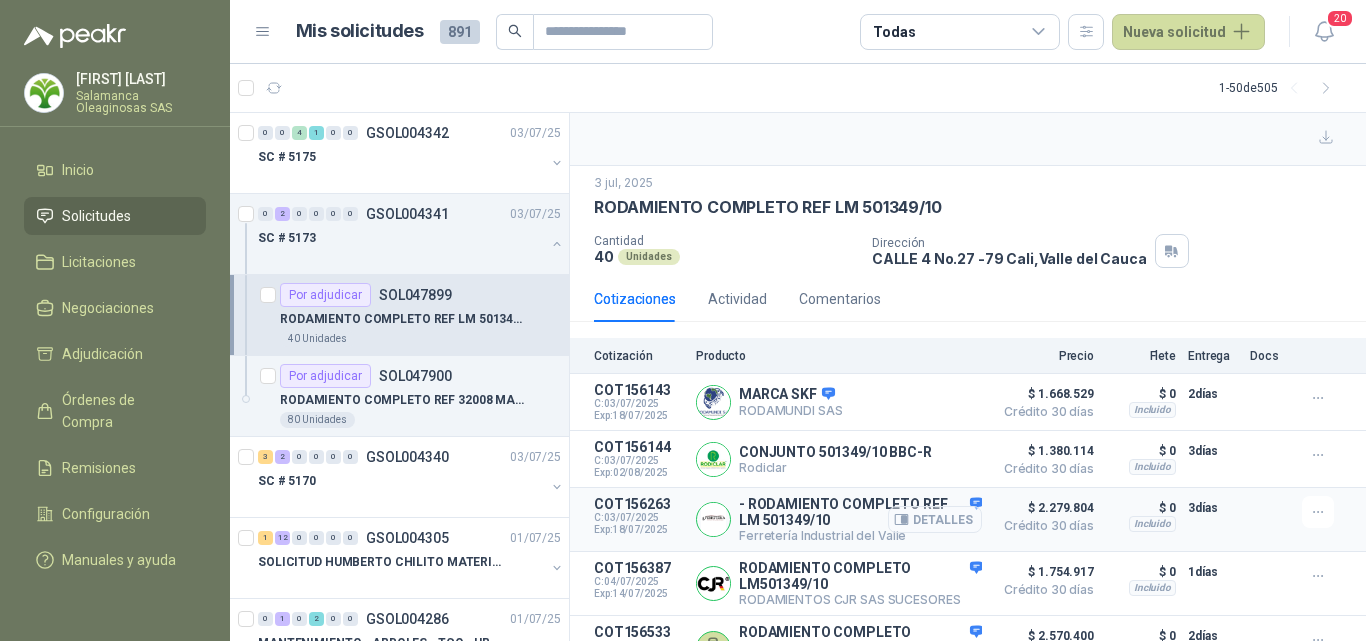 click on "Detalles" at bounding box center [0, 0] 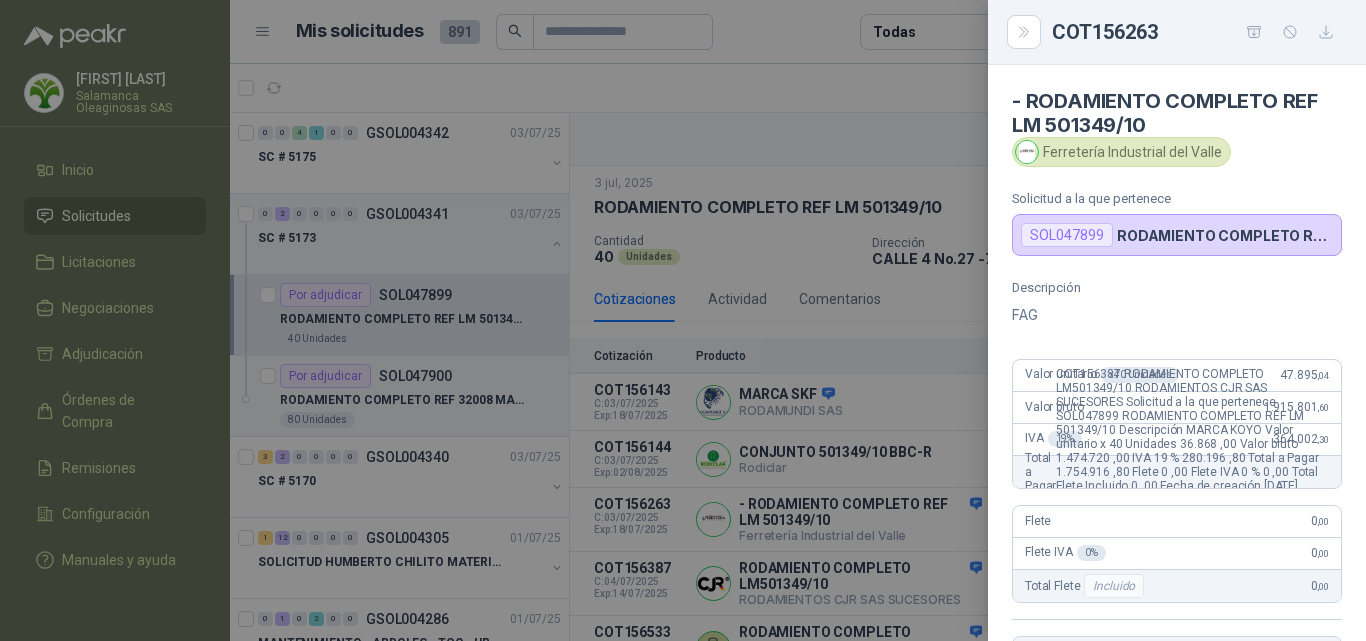 click at bounding box center [683, 320] 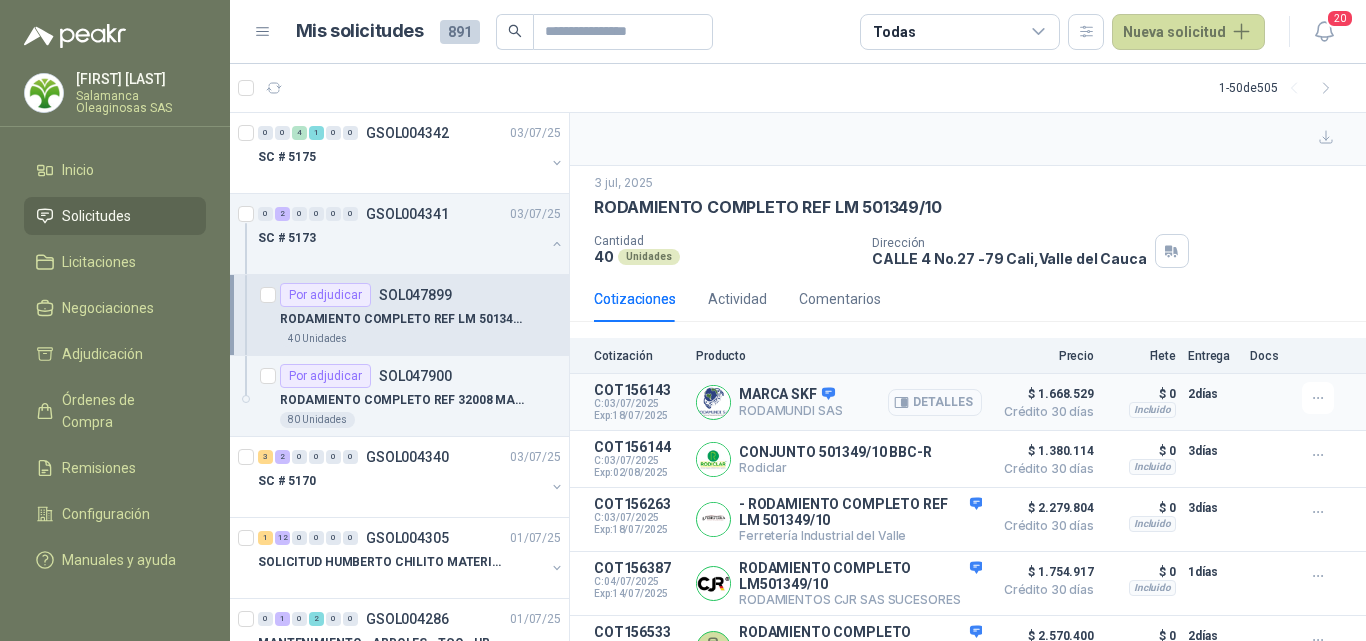 click on "Detalles" at bounding box center (935, 402) 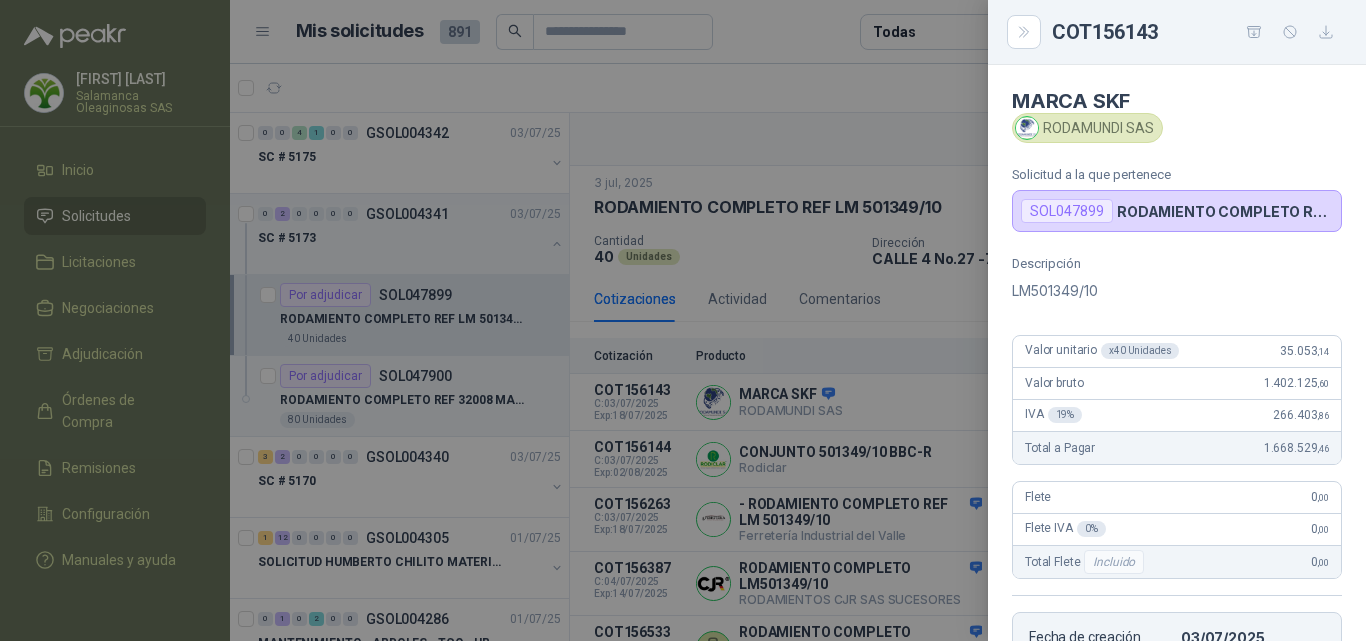 click at bounding box center (683, 320) 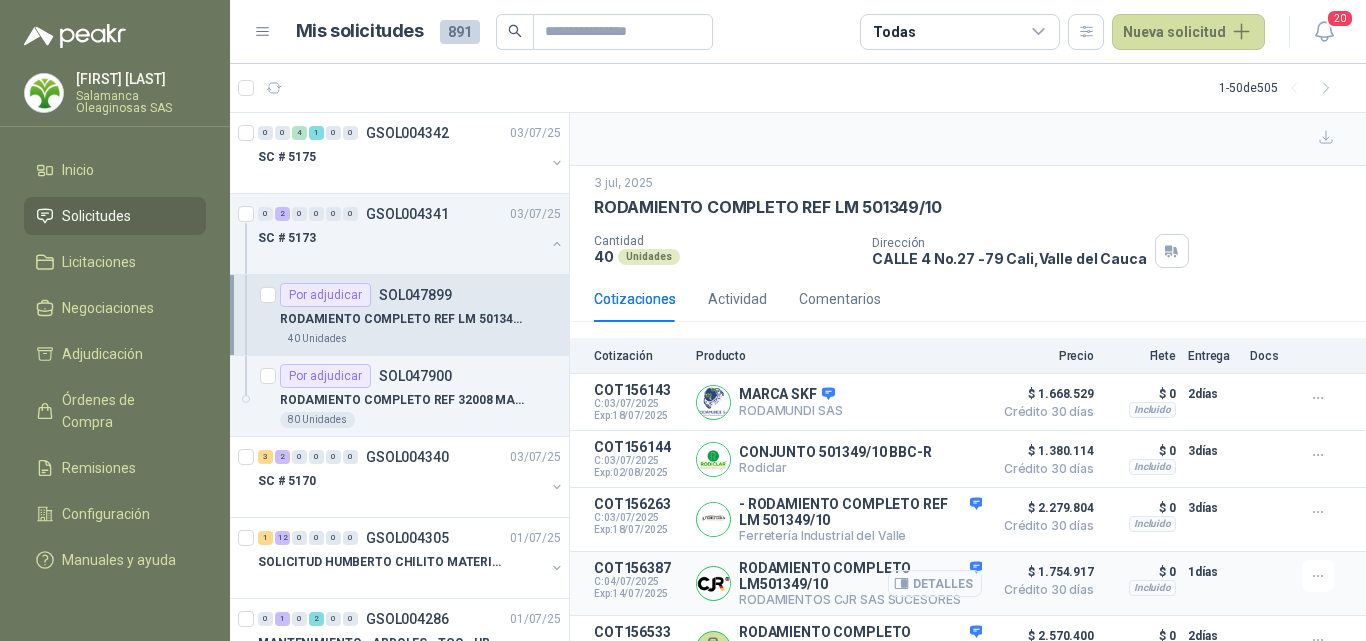 click on "Detalles" at bounding box center [0, 0] 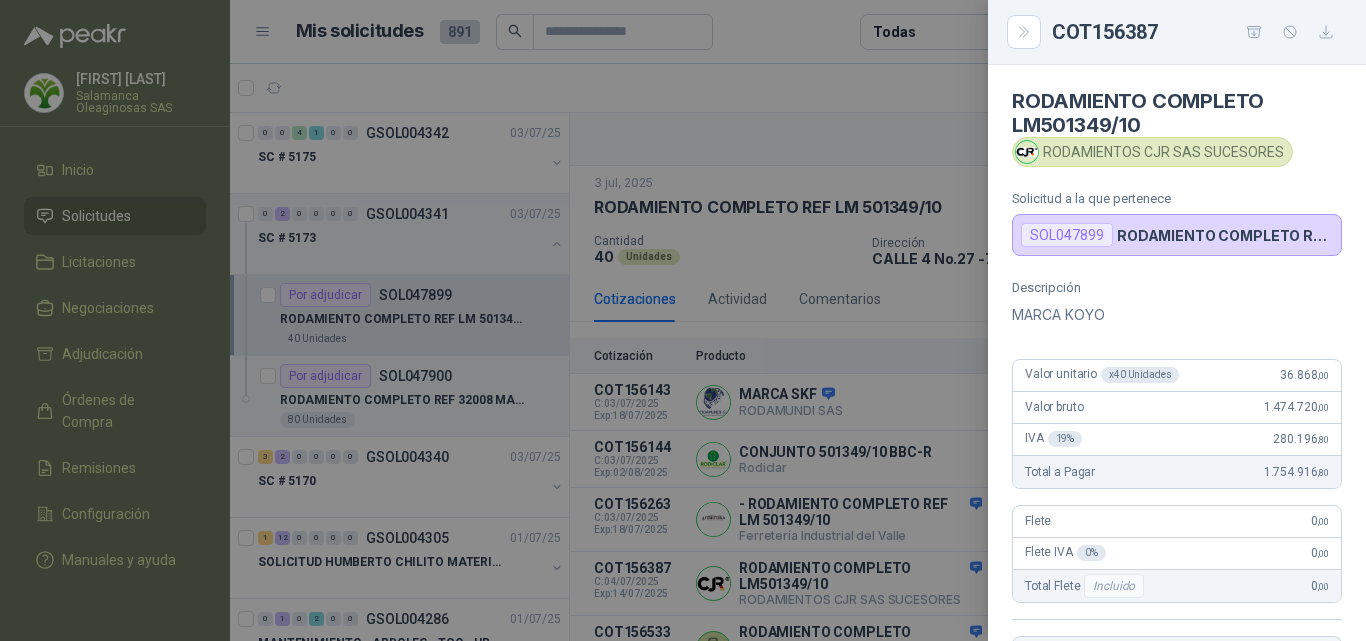 click at bounding box center (683, 320) 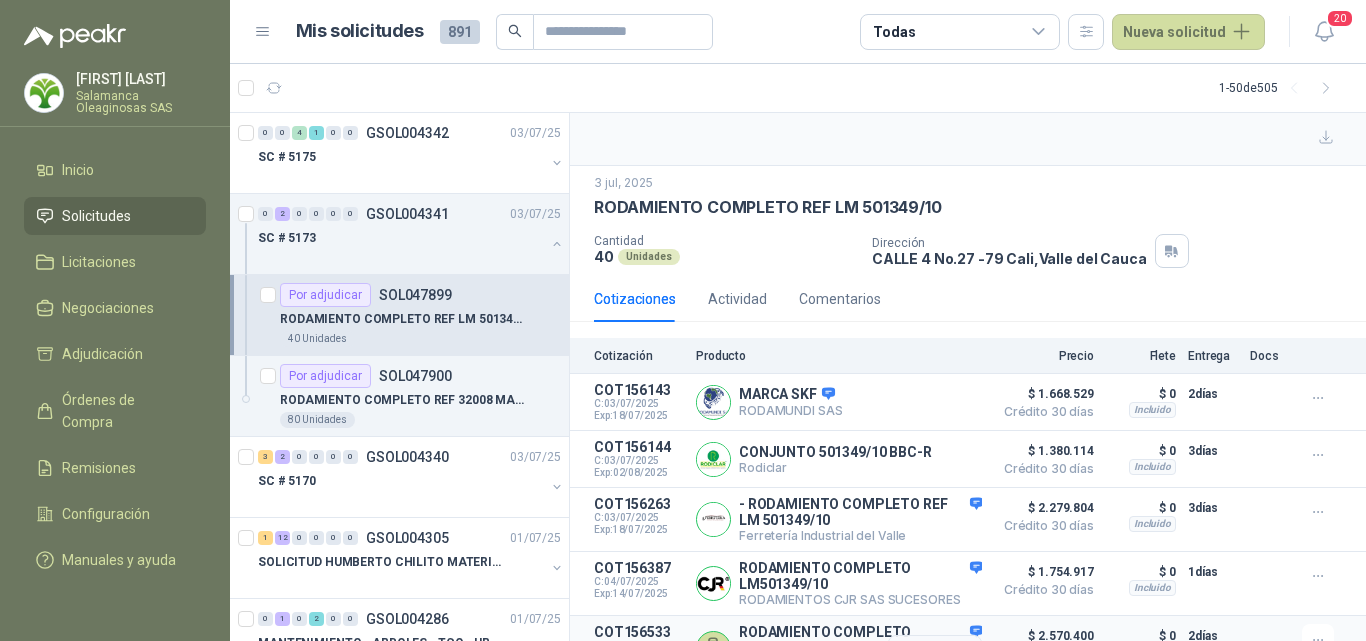 scroll, scrollTop: 109, scrollLeft: 0, axis: vertical 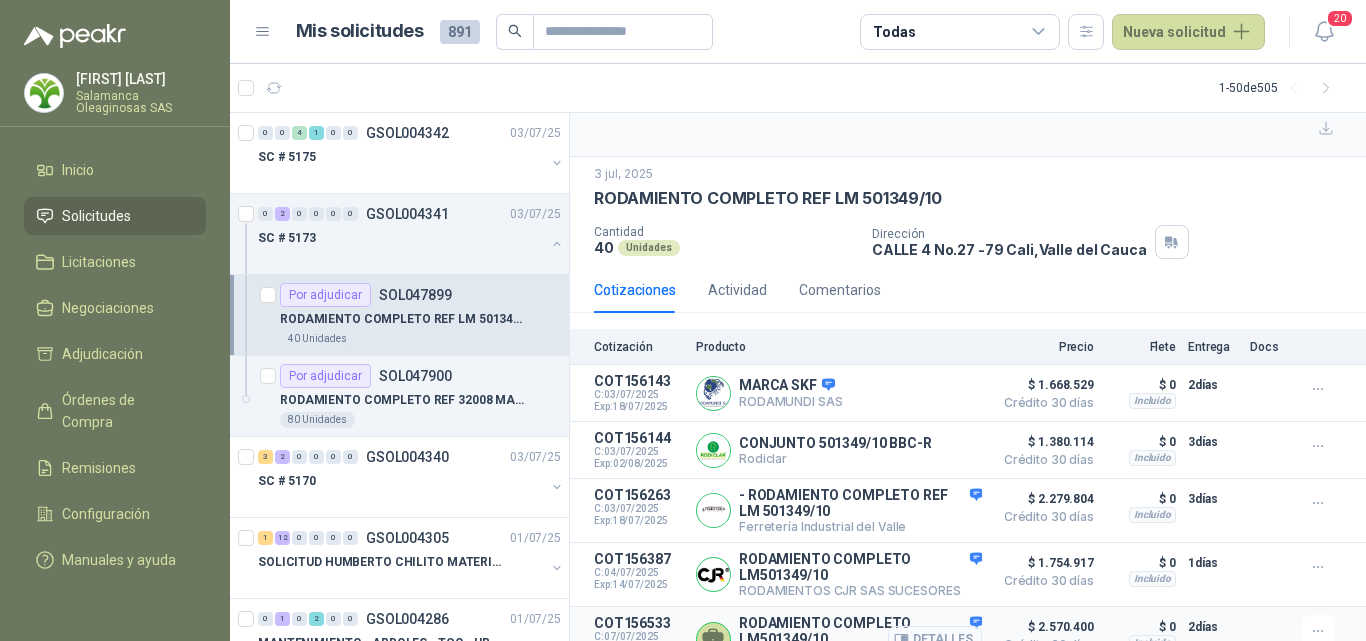 click on "Detalles" at bounding box center [0, 0] 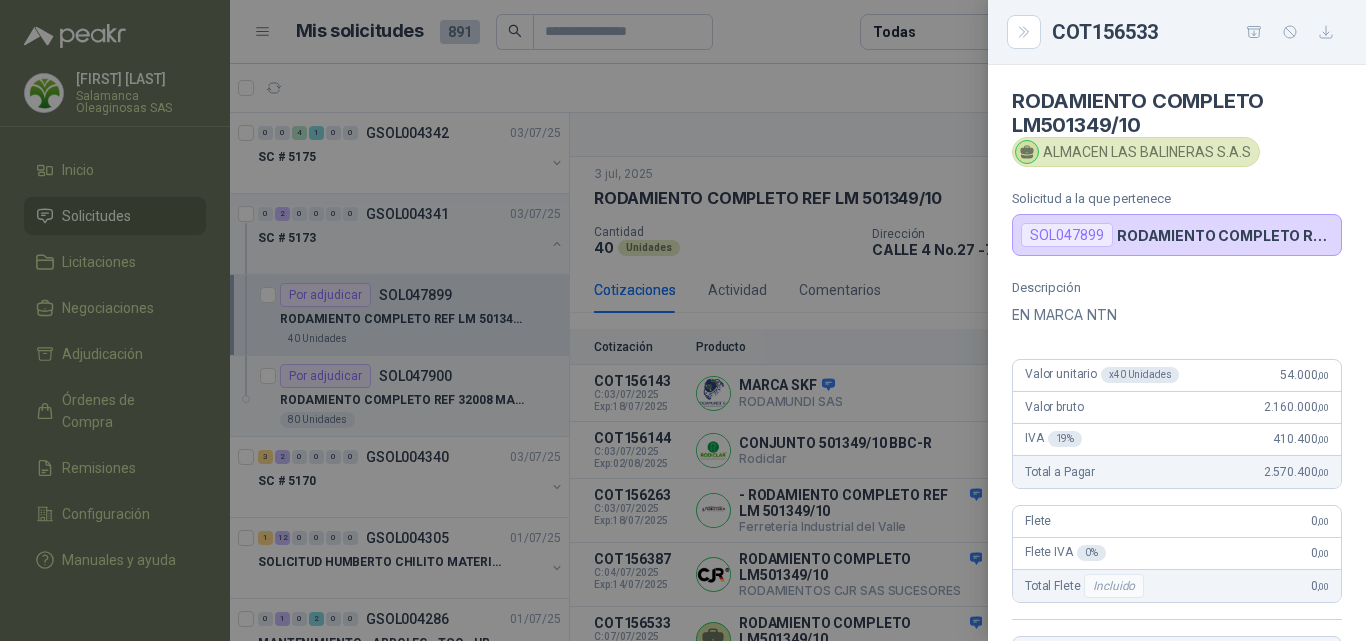click at bounding box center [683, 320] 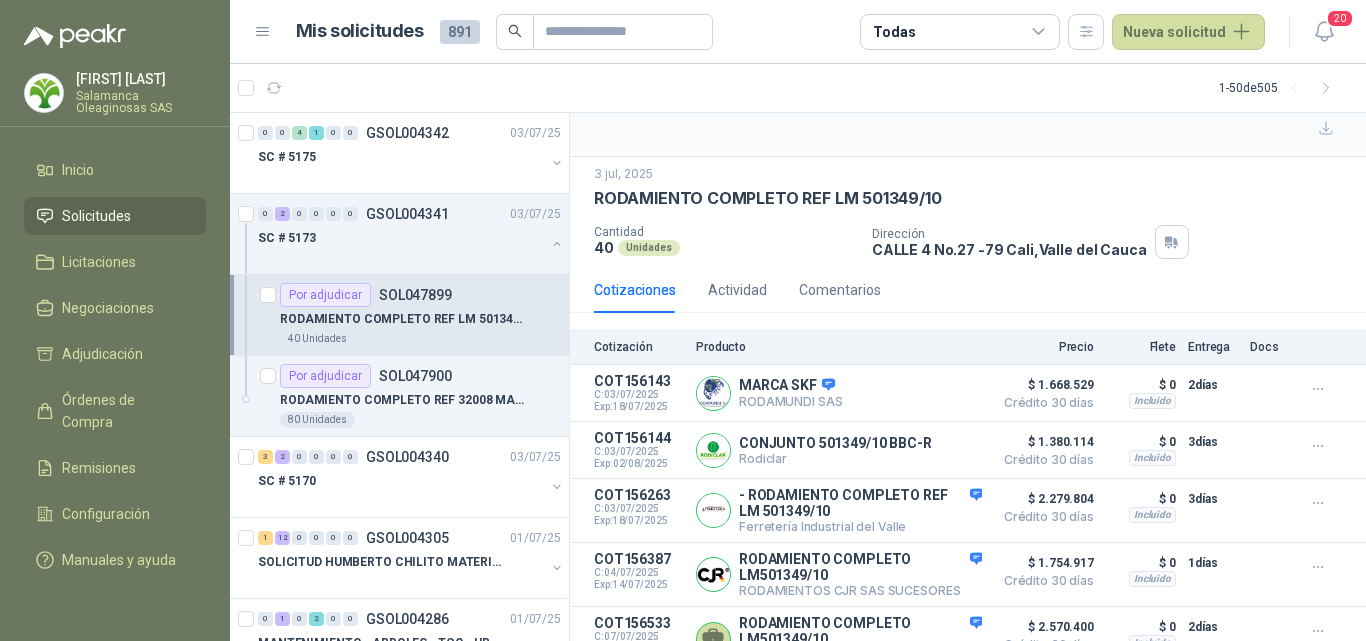 click on "Detalles" at bounding box center (0, 0) 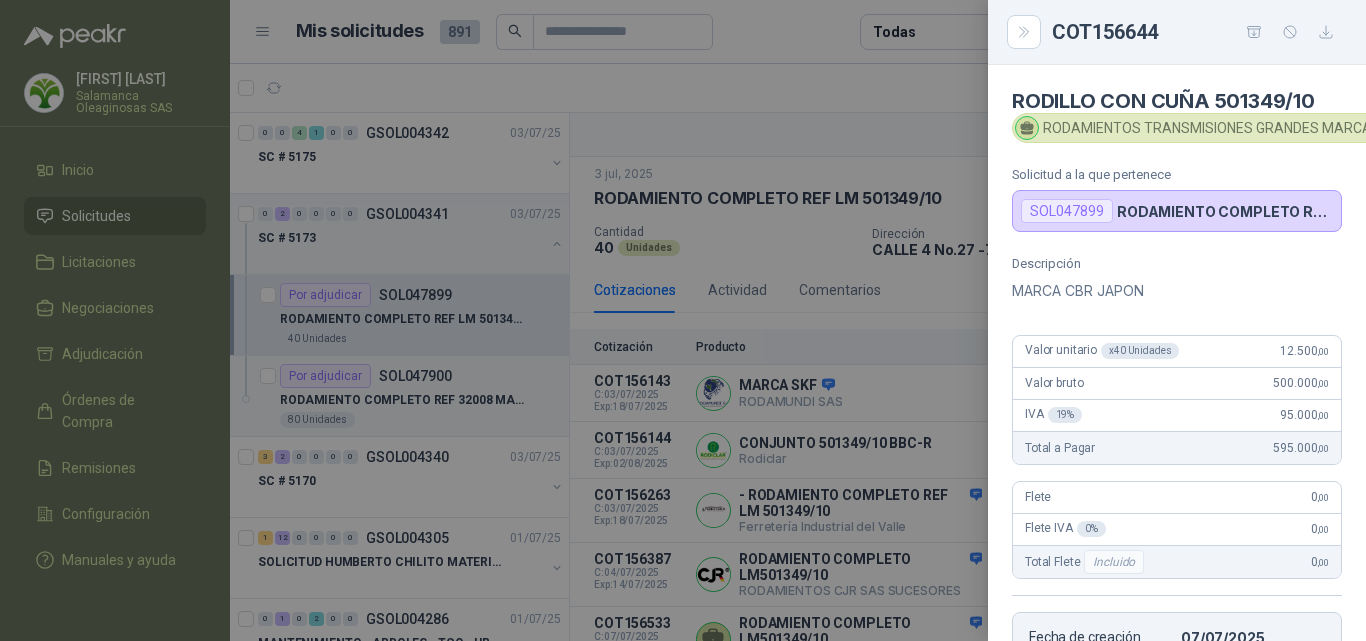 click at bounding box center [683, 320] 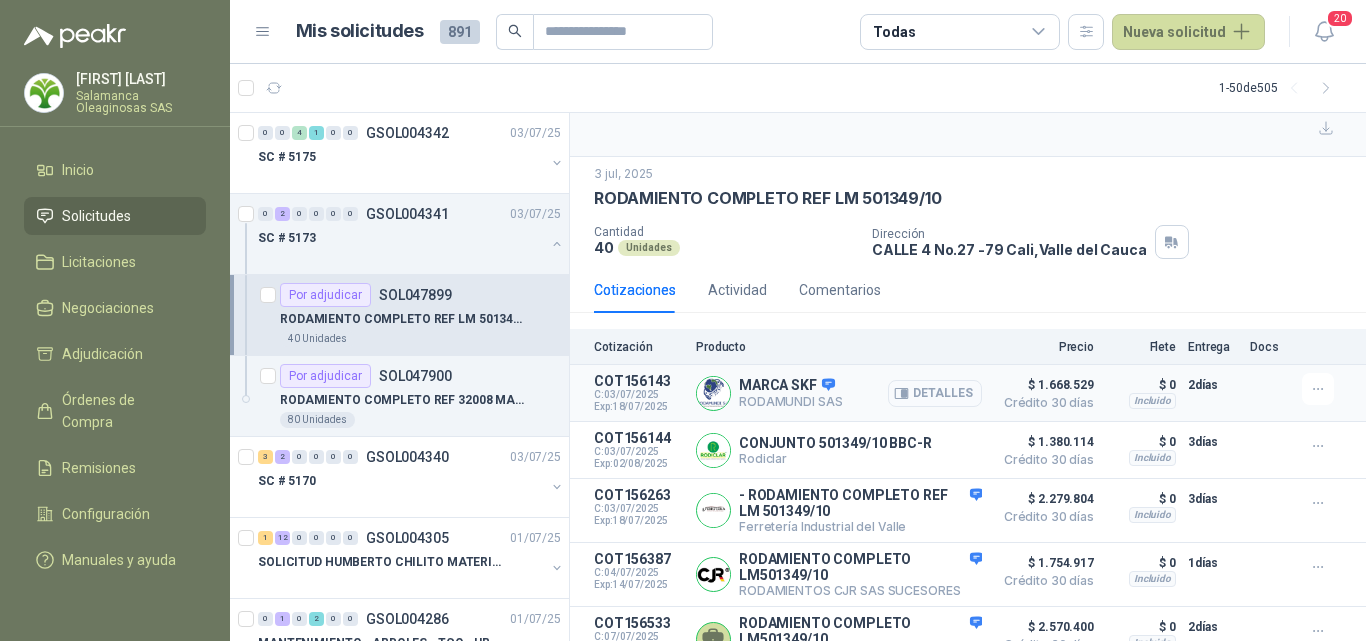 click on "Detalles" at bounding box center (935, 393) 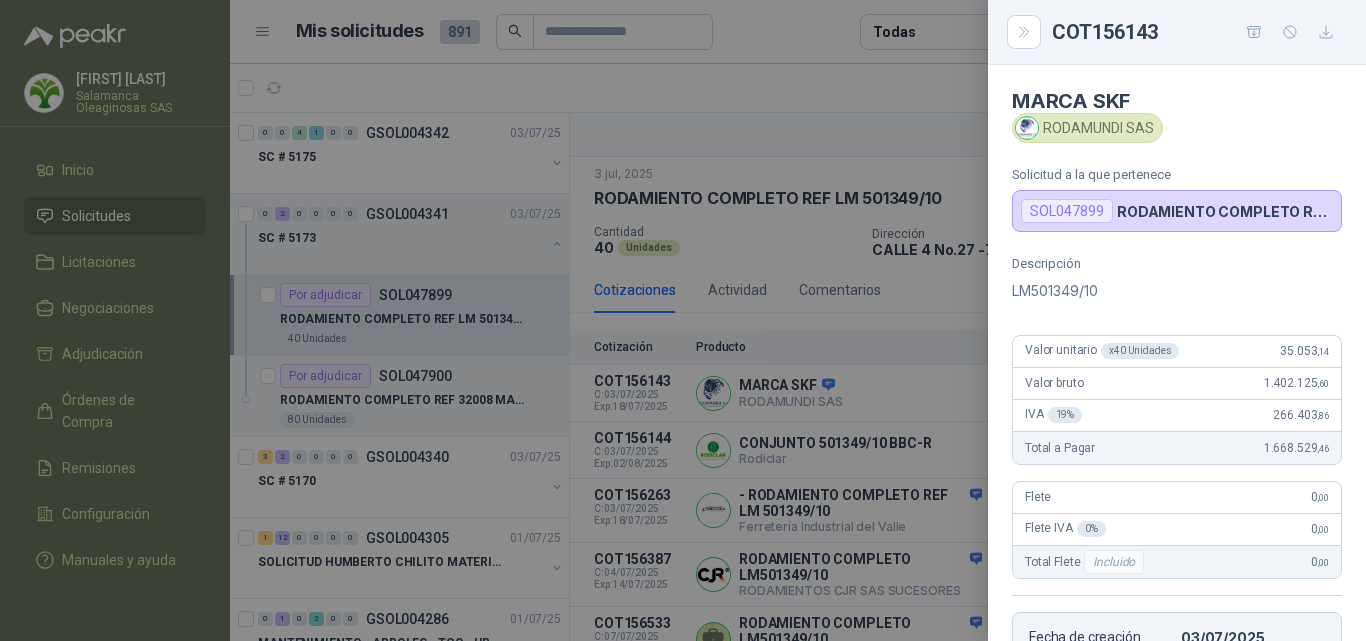 click at bounding box center (683, 320) 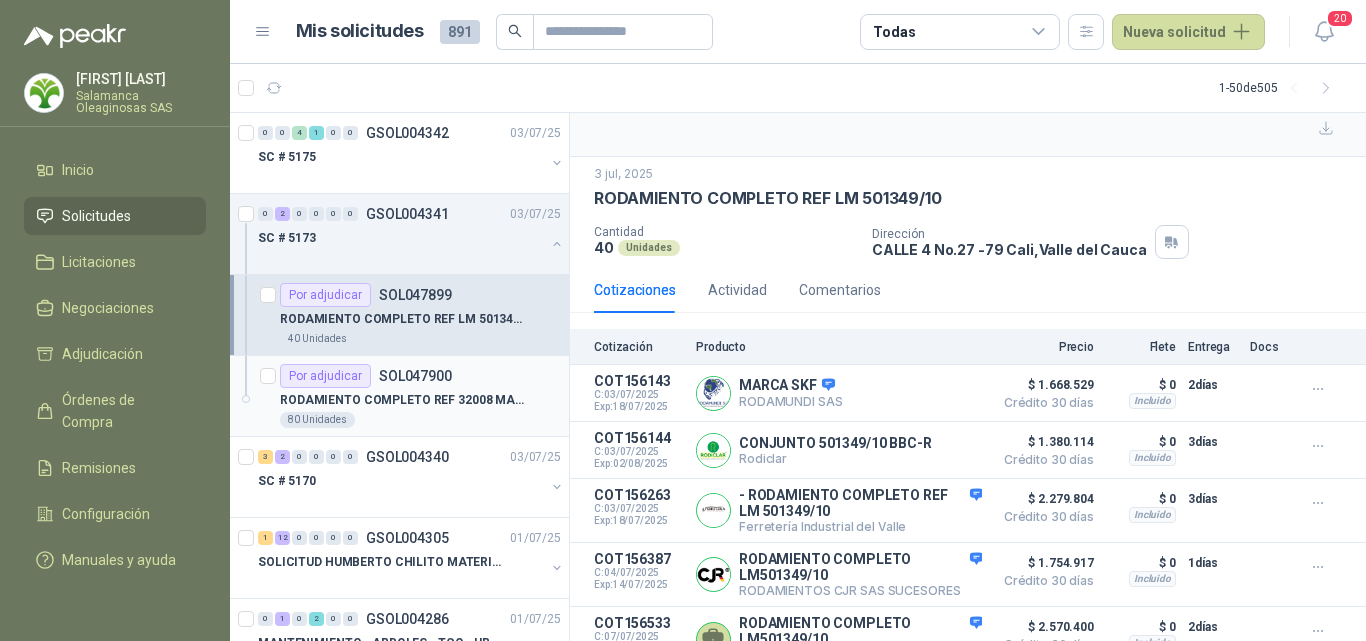click on "RODAMIENTO COMPLETO REF 32008 MARCA FAG" at bounding box center (404, 400) 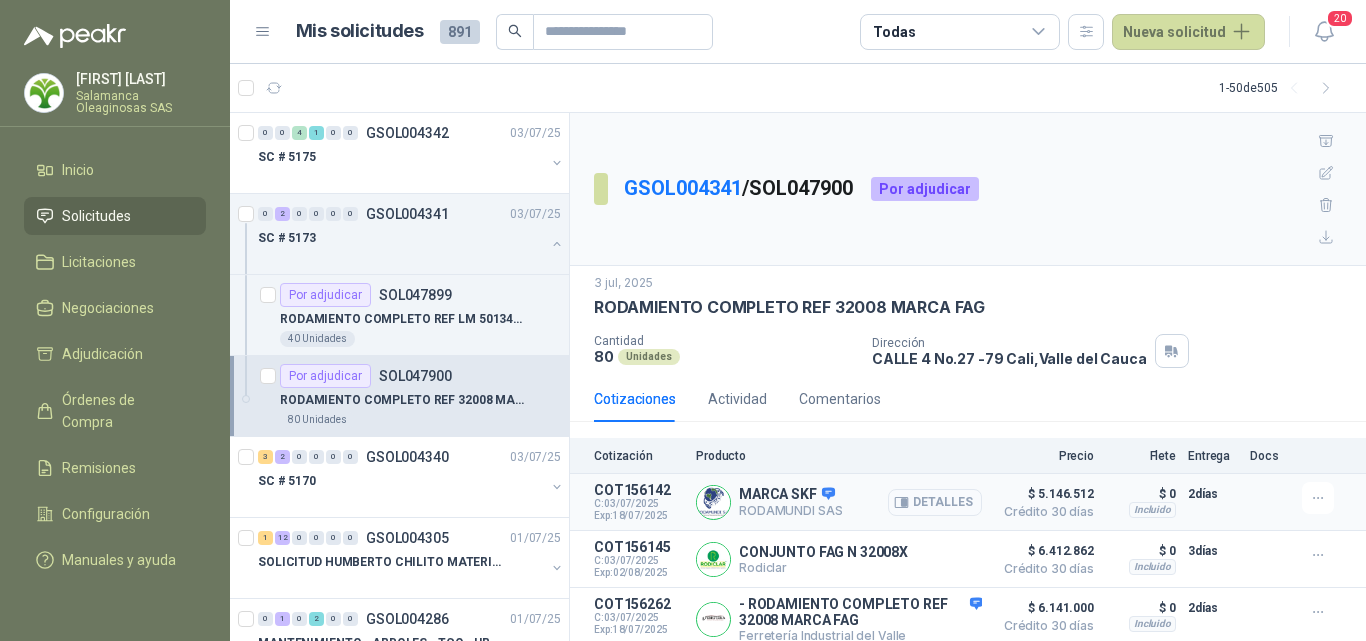 click on "Detalles" at bounding box center [935, 502] 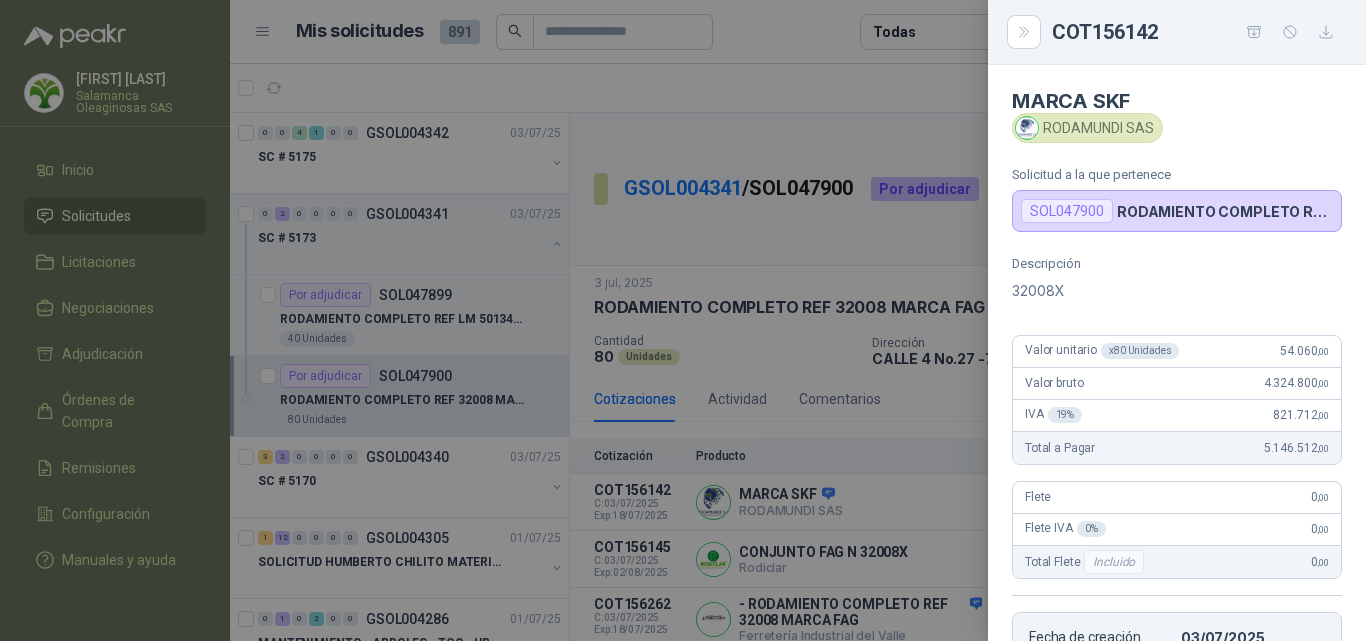 click on "Descripción 32008X  Valor unitario x 80   Unidades 54.060 ,00 Valor bruto 4.324.800 ,00 IVA 19 % 821.712 ,00 Total a Pagar 5.146.512 ,00 Flete  0 ,00 Flete IVA 0 % 0 ,00 Total Flete Incluido   0 ,00 Fecha de creación [DATE] Validez [DATE] Días de entrega 2  dias" at bounding box center (1177, 484) 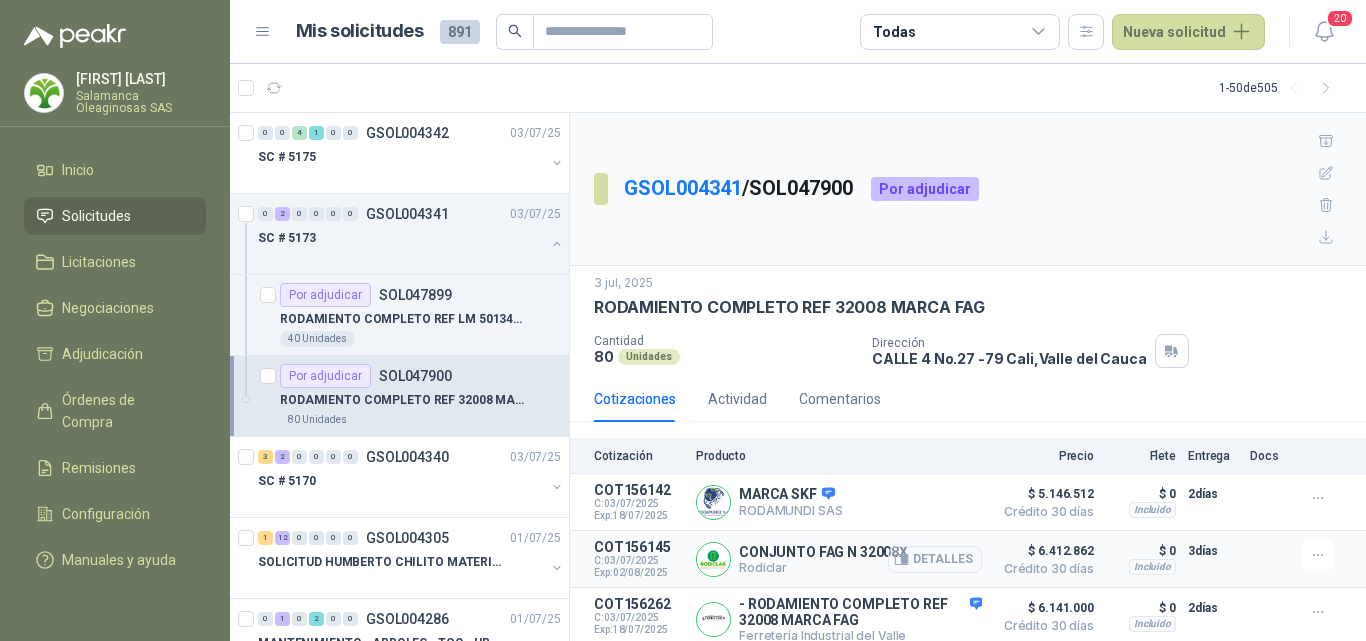 click on "Detalles" at bounding box center [0, 0] 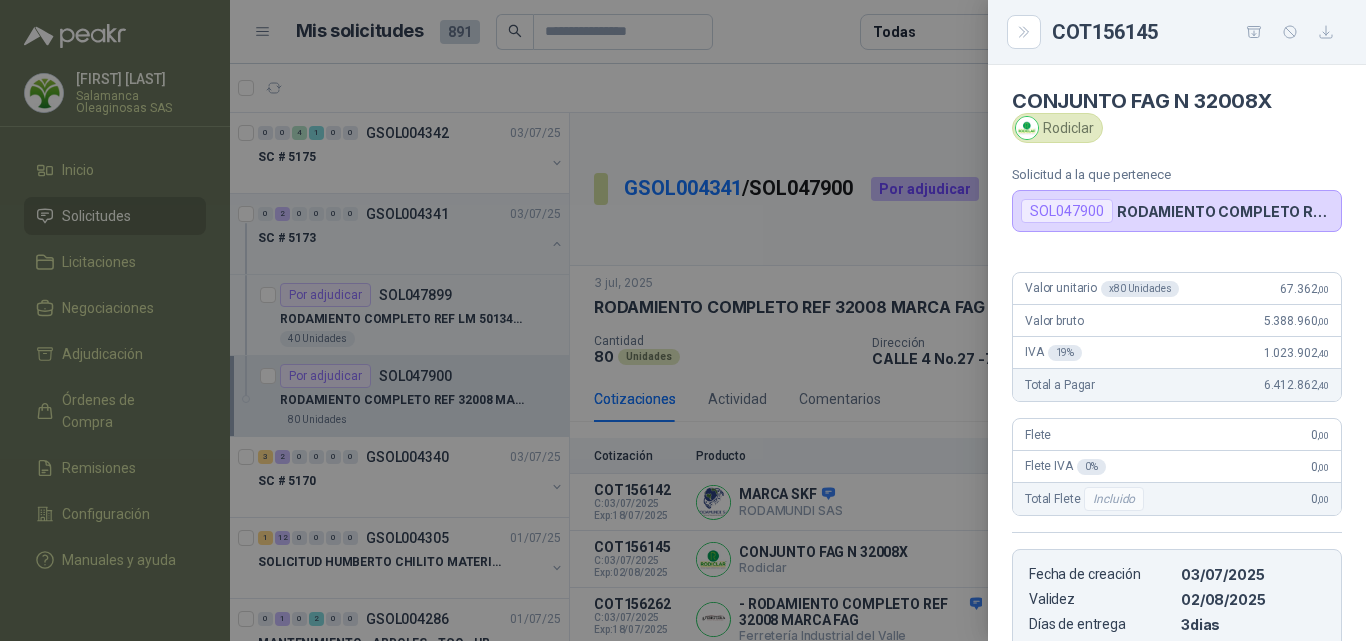 click at bounding box center [683, 320] 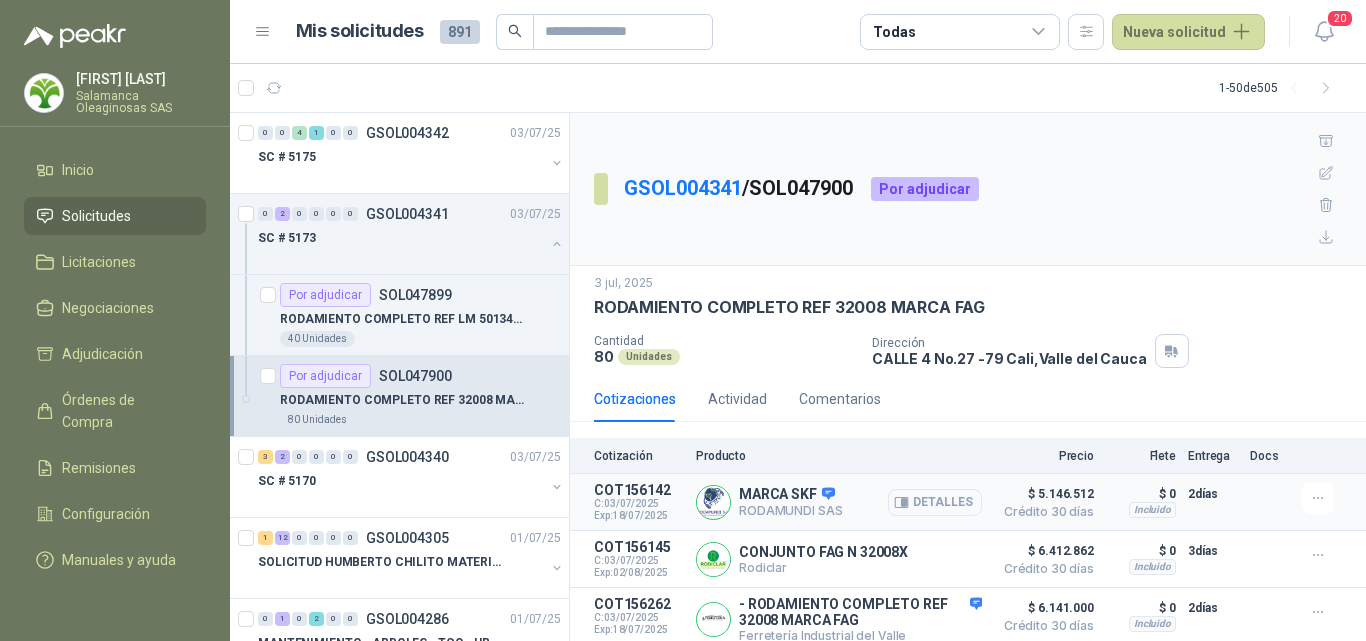 click on "Detalles" at bounding box center [935, 502] 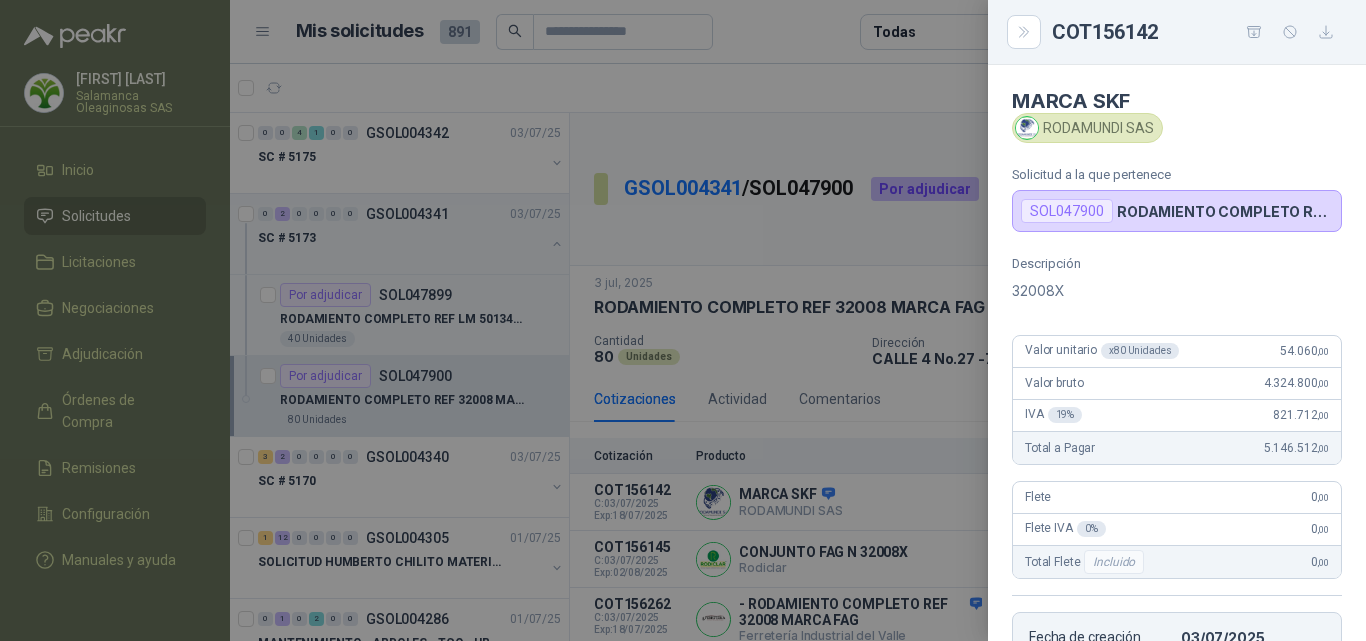 click at bounding box center (683, 320) 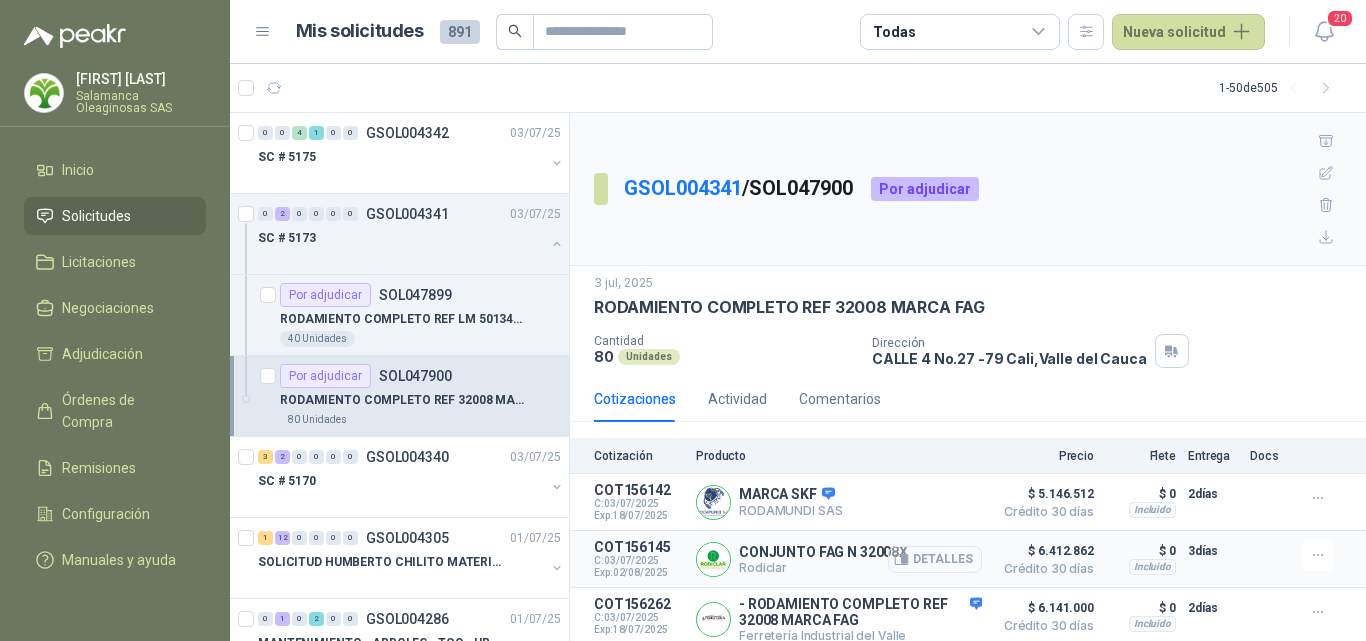 click on "Detalles" at bounding box center [0, 0] 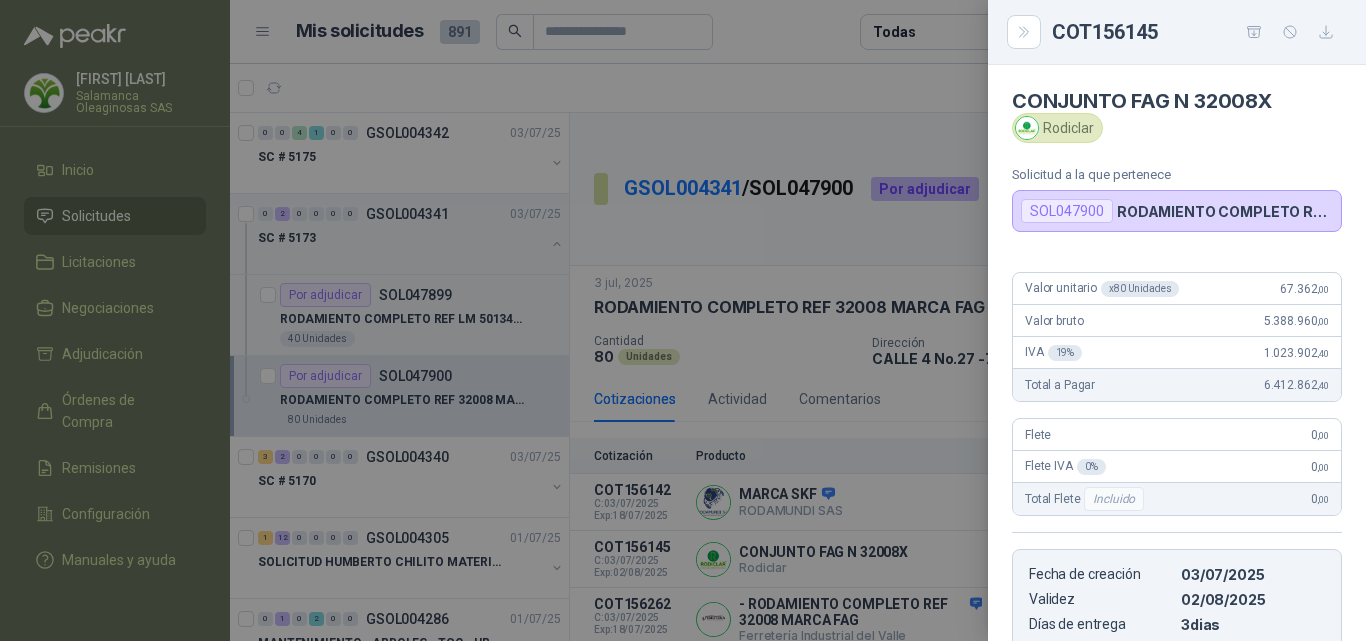 click at bounding box center [683, 320] 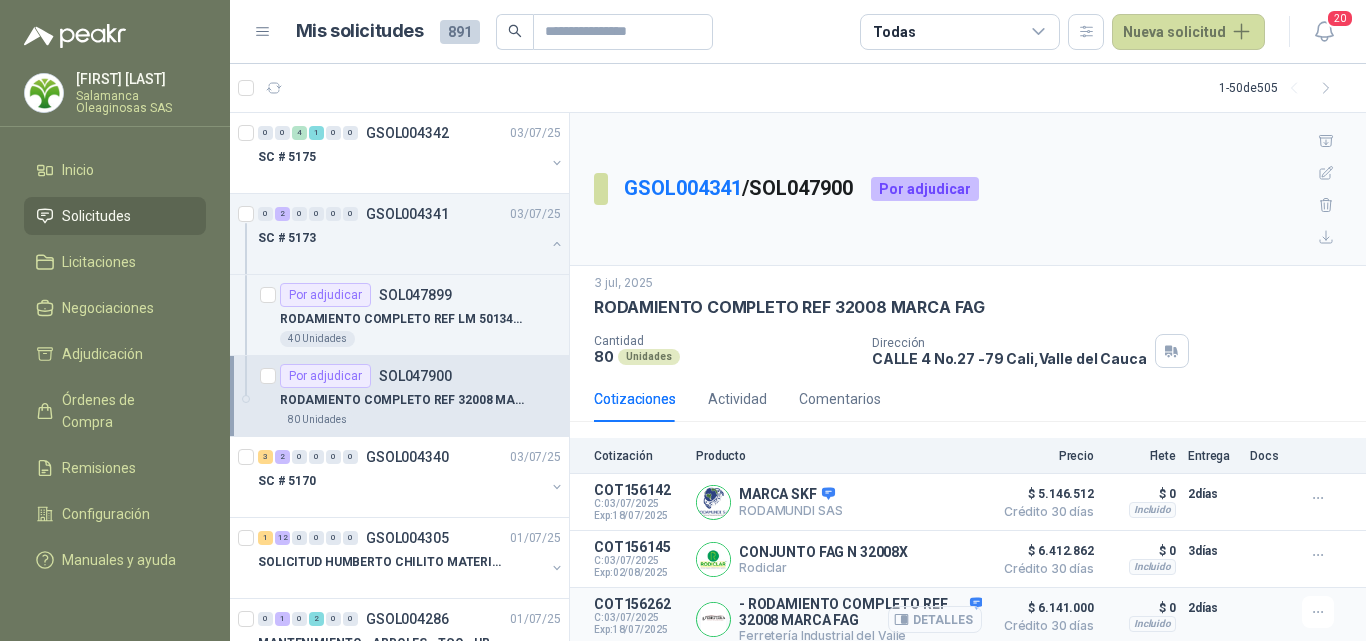click on "Detalles" at bounding box center (0, 0) 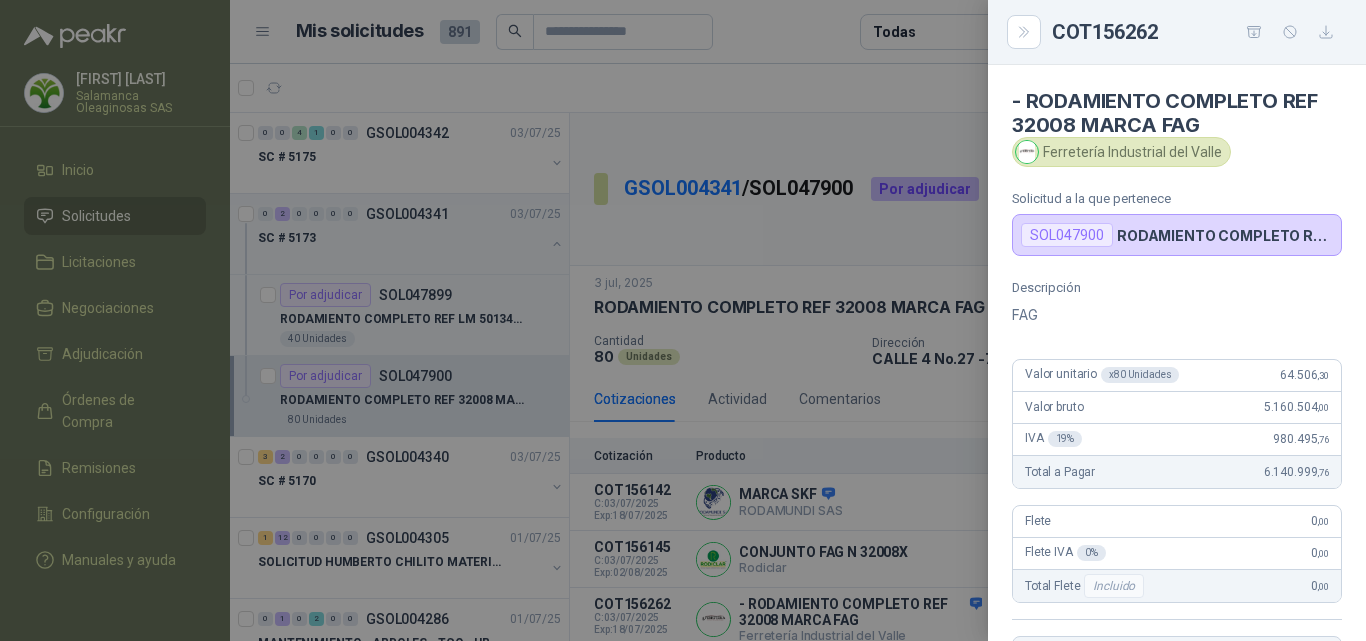 click at bounding box center [683, 320] 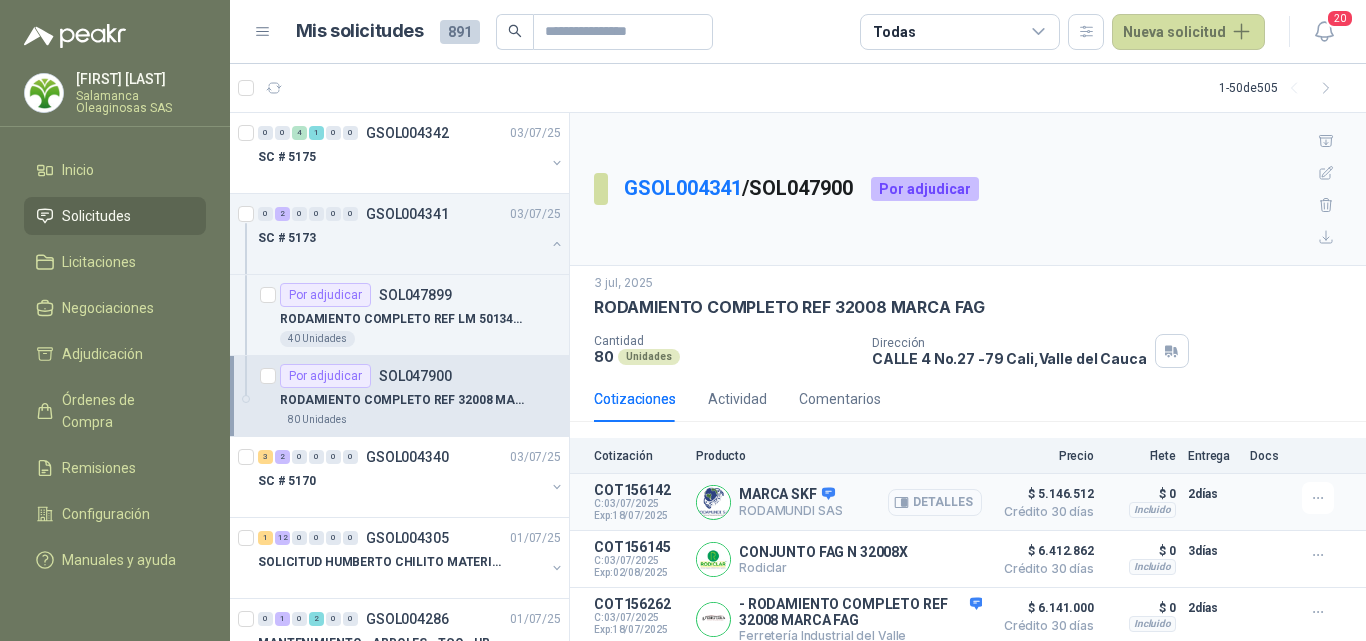 click on "Detalles" at bounding box center [935, 502] 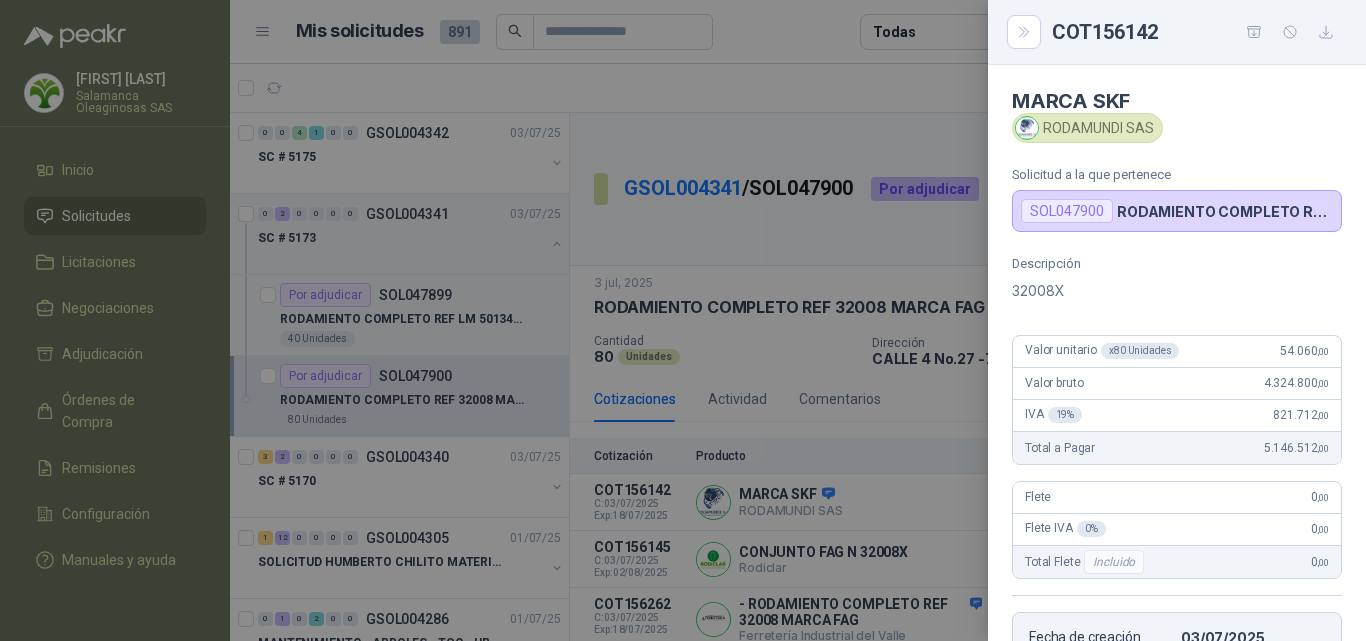 click at bounding box center (683, 320) 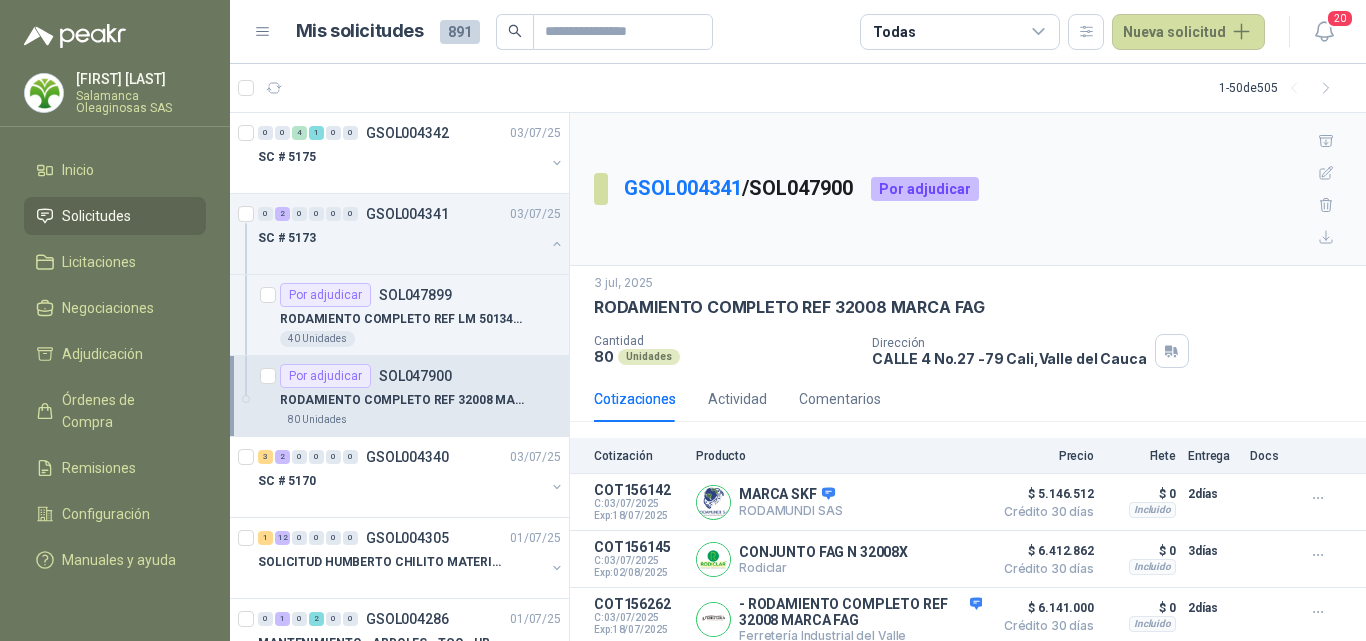 click on "Detalles" at bounding box center (0, 0) 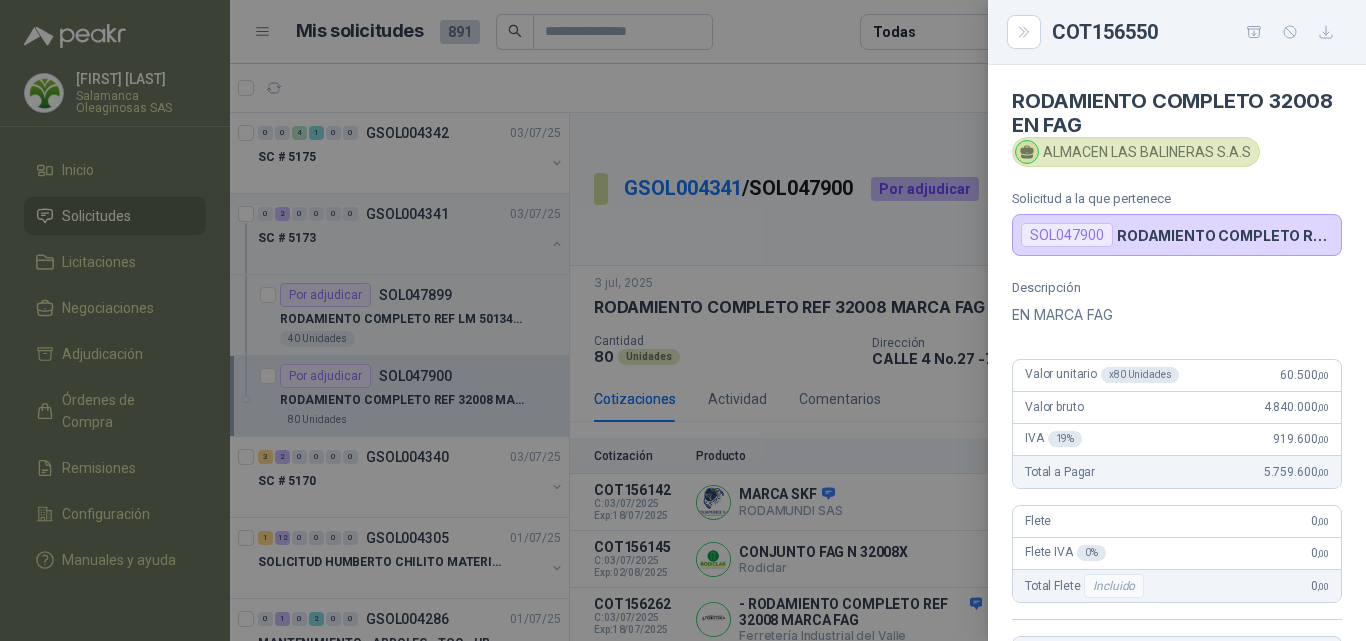 click at bounding box center [683, 320] 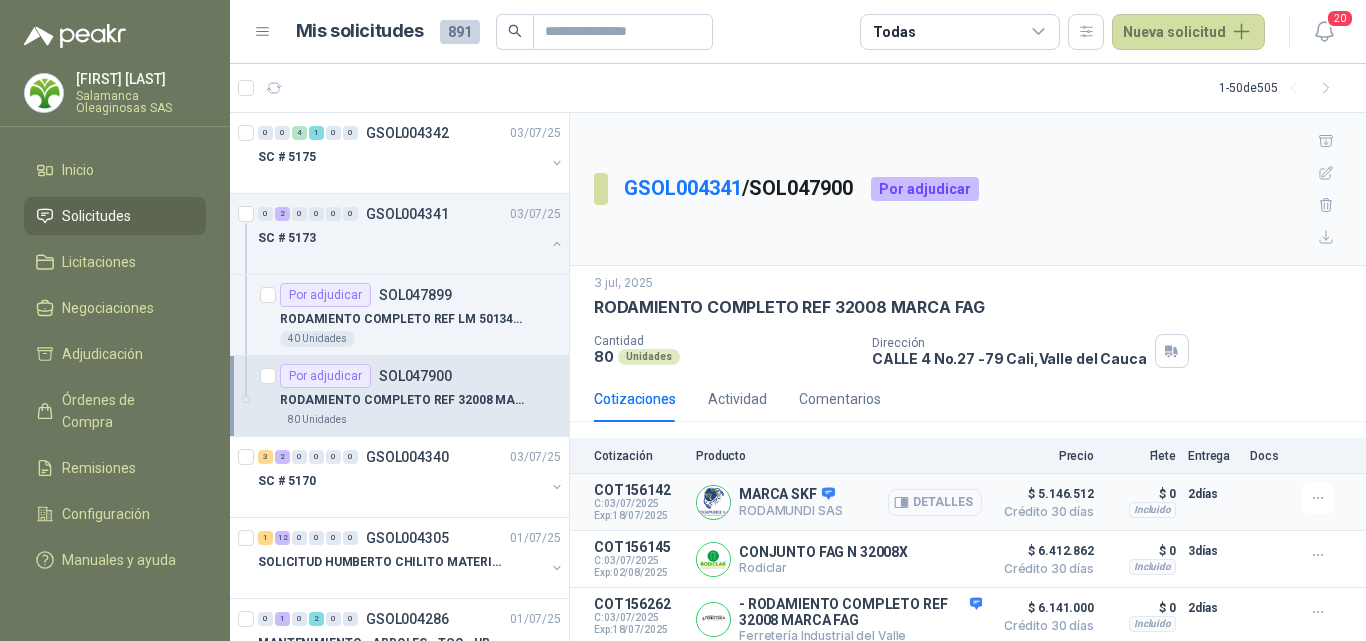 click on "Detalles" at bounding box center (935, 502) 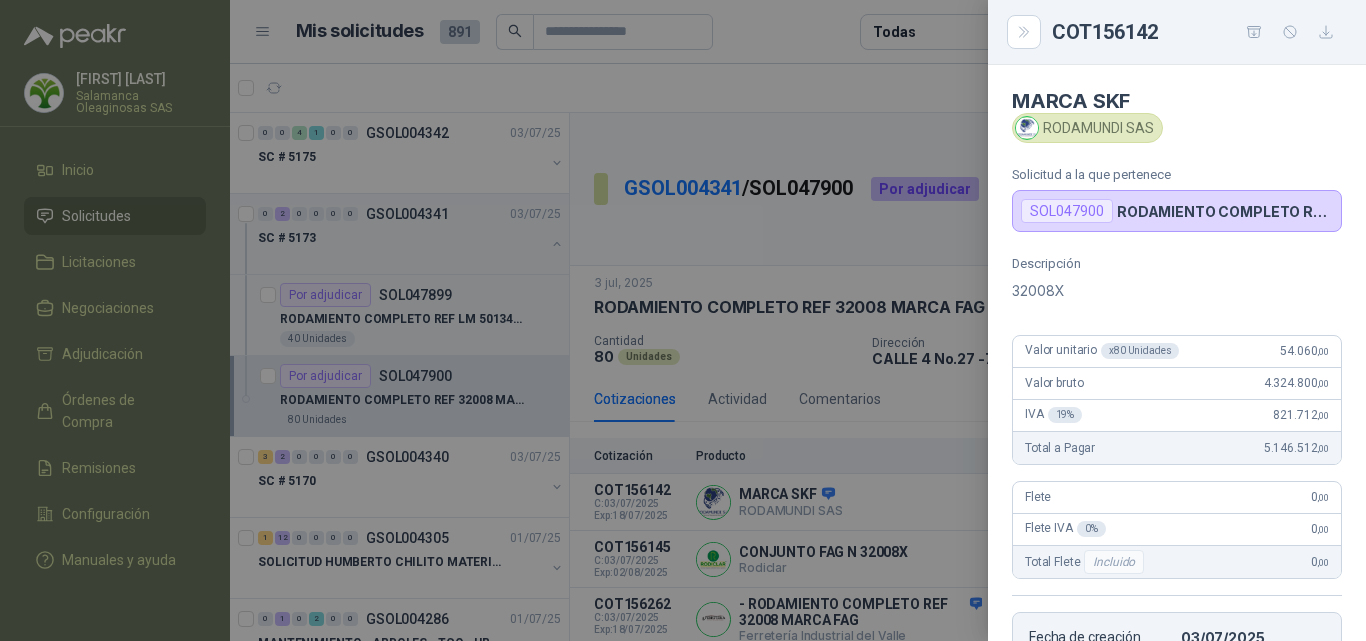 click at bounding box center [683, 320] 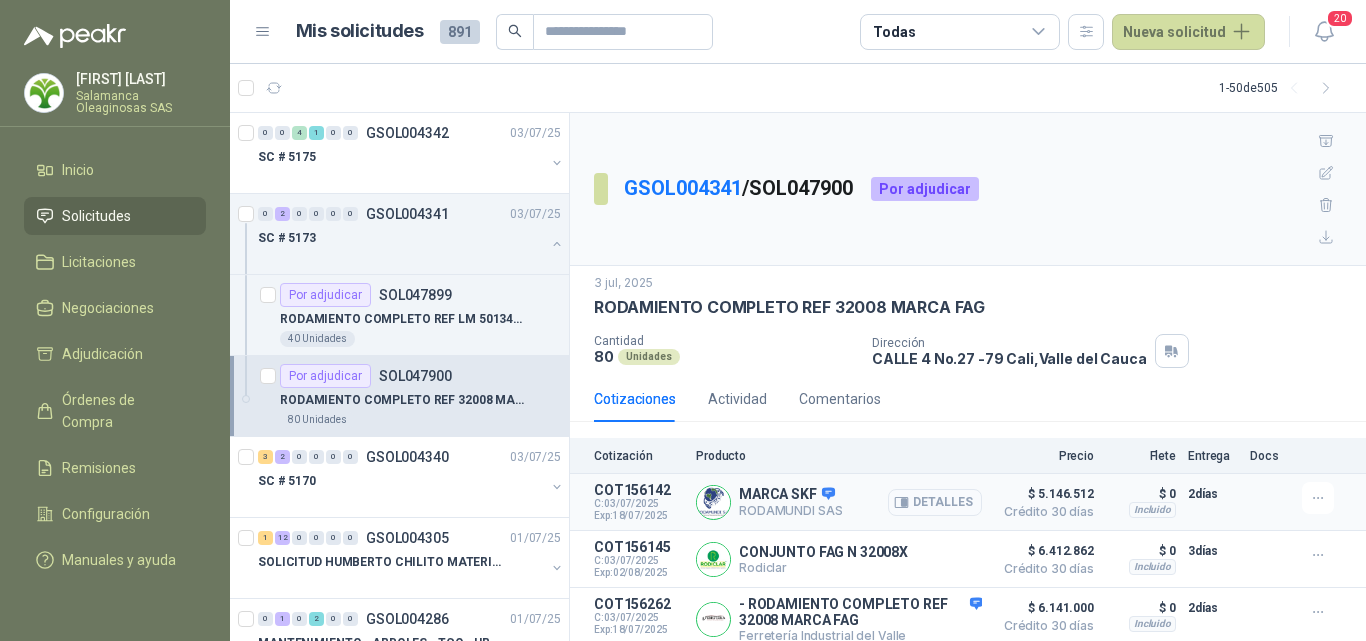 click on "Detalles" at bounding box center [935, 502] 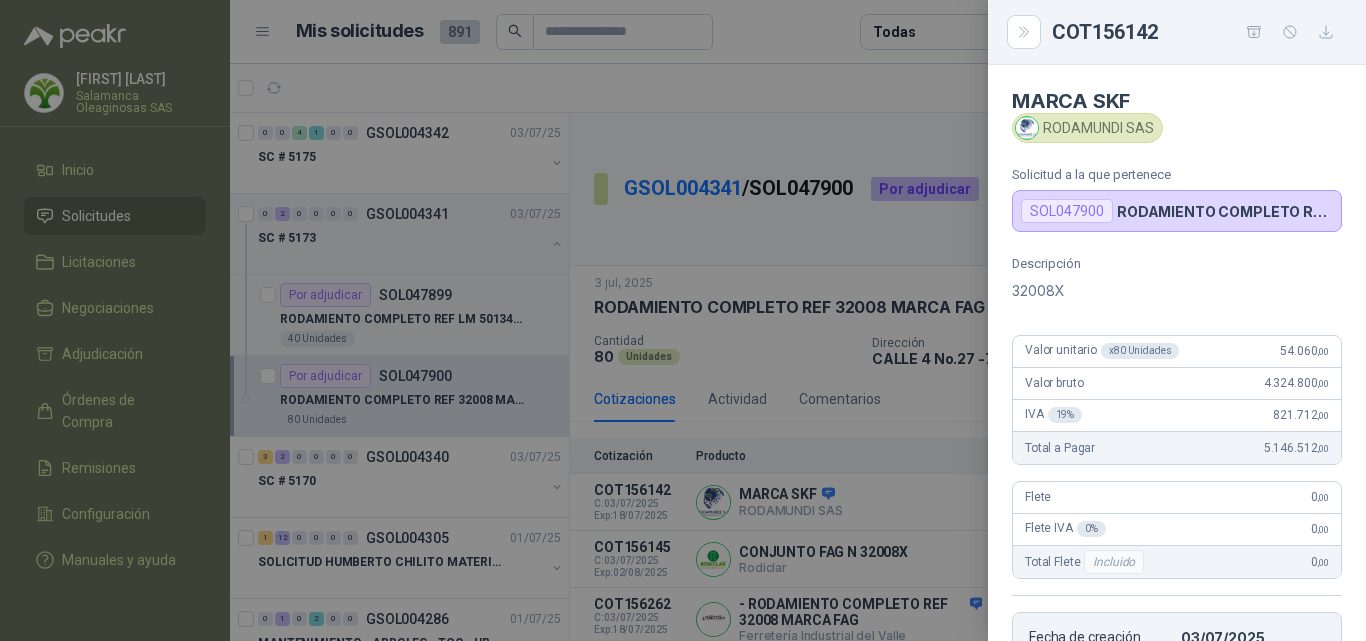 click at bounding box center [683, 320] 